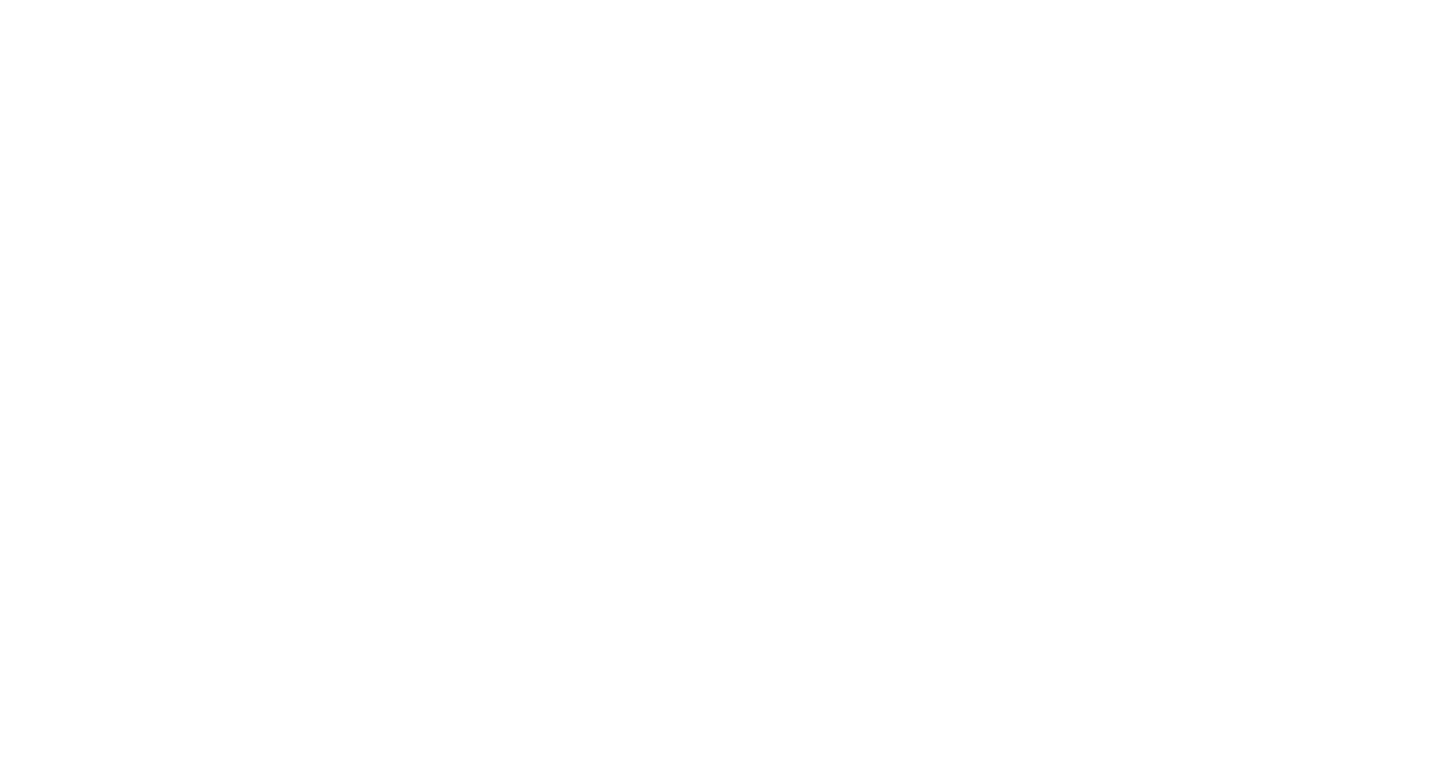 scroll, scrollTop: 0, scrollLeft: 0, axis: both 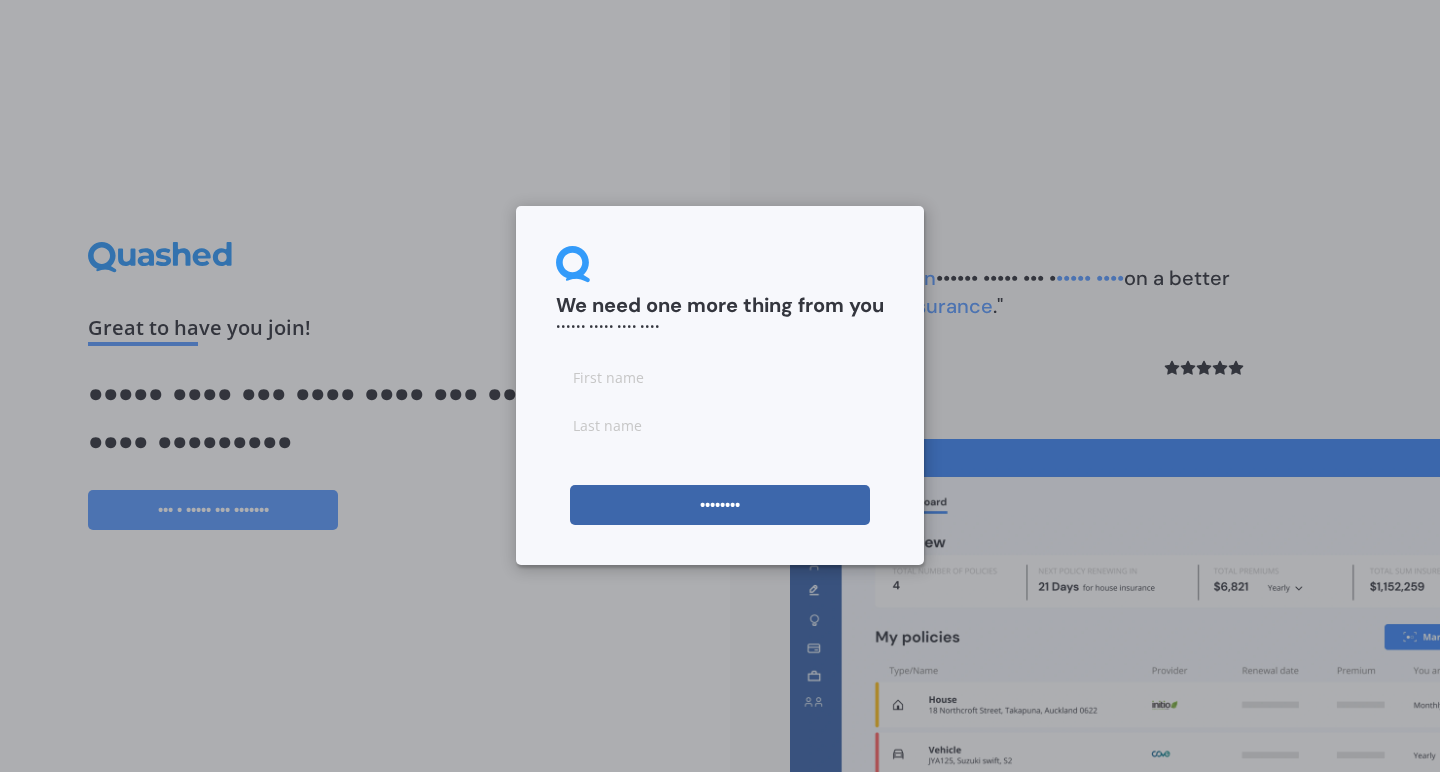 click at bounding box center [720, 377] 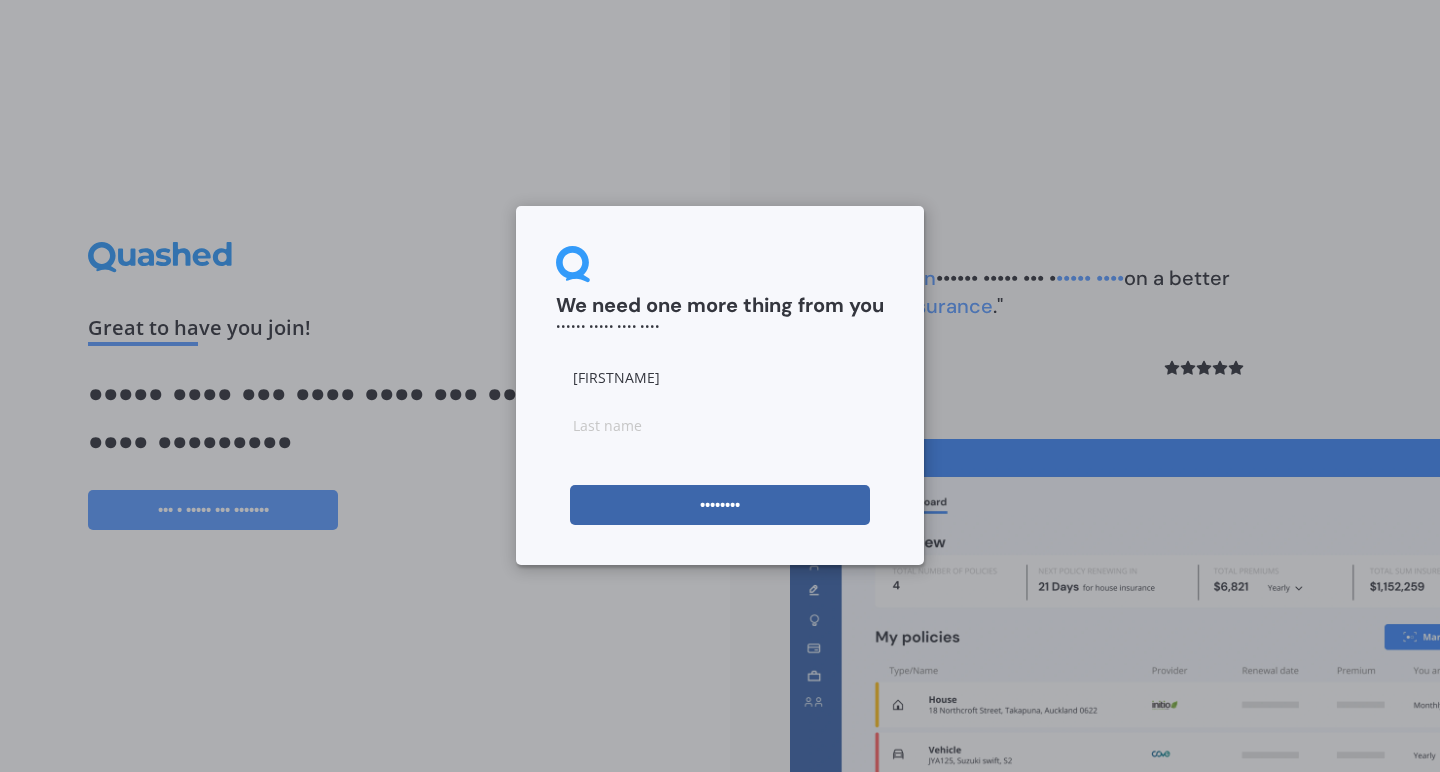 type on "[FIRSTNAME]" 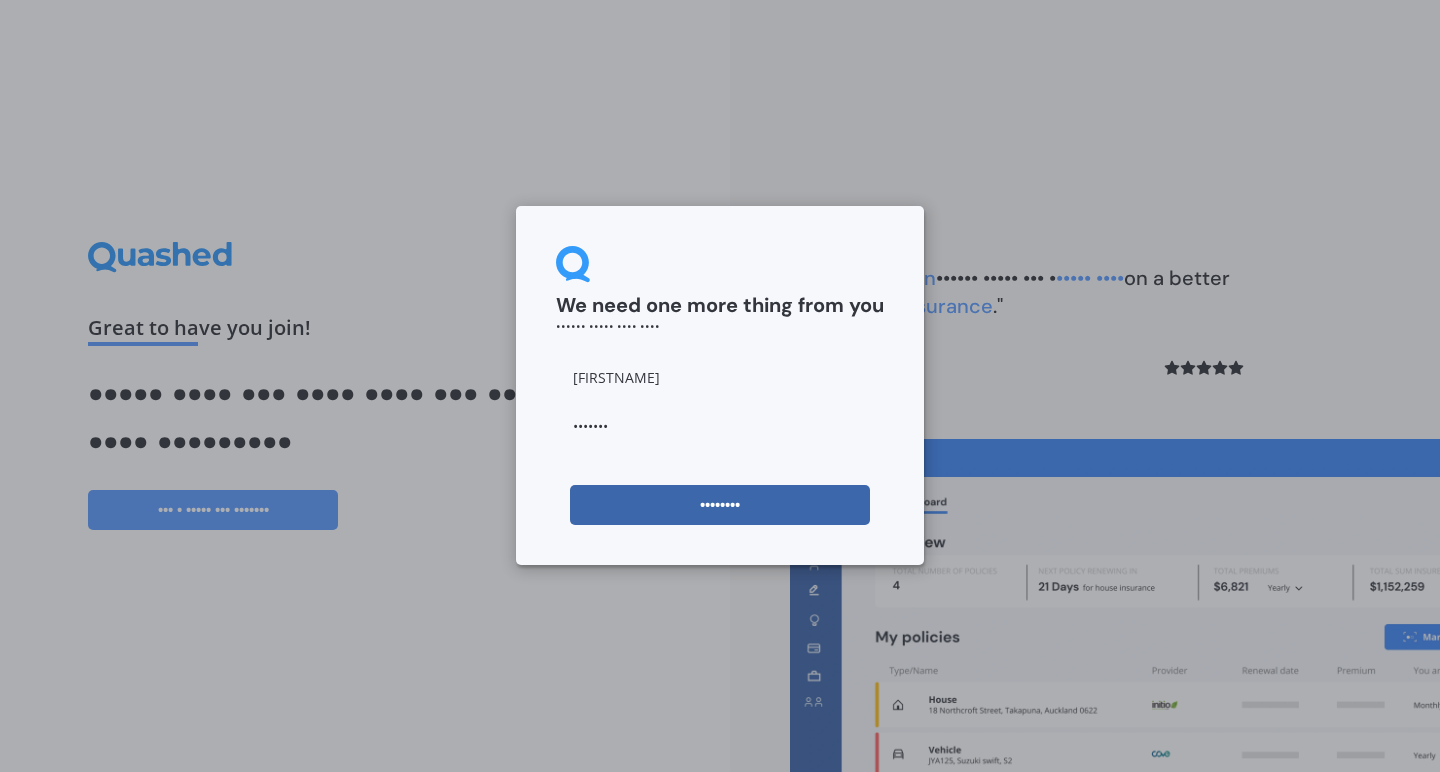 type on "•••••••" 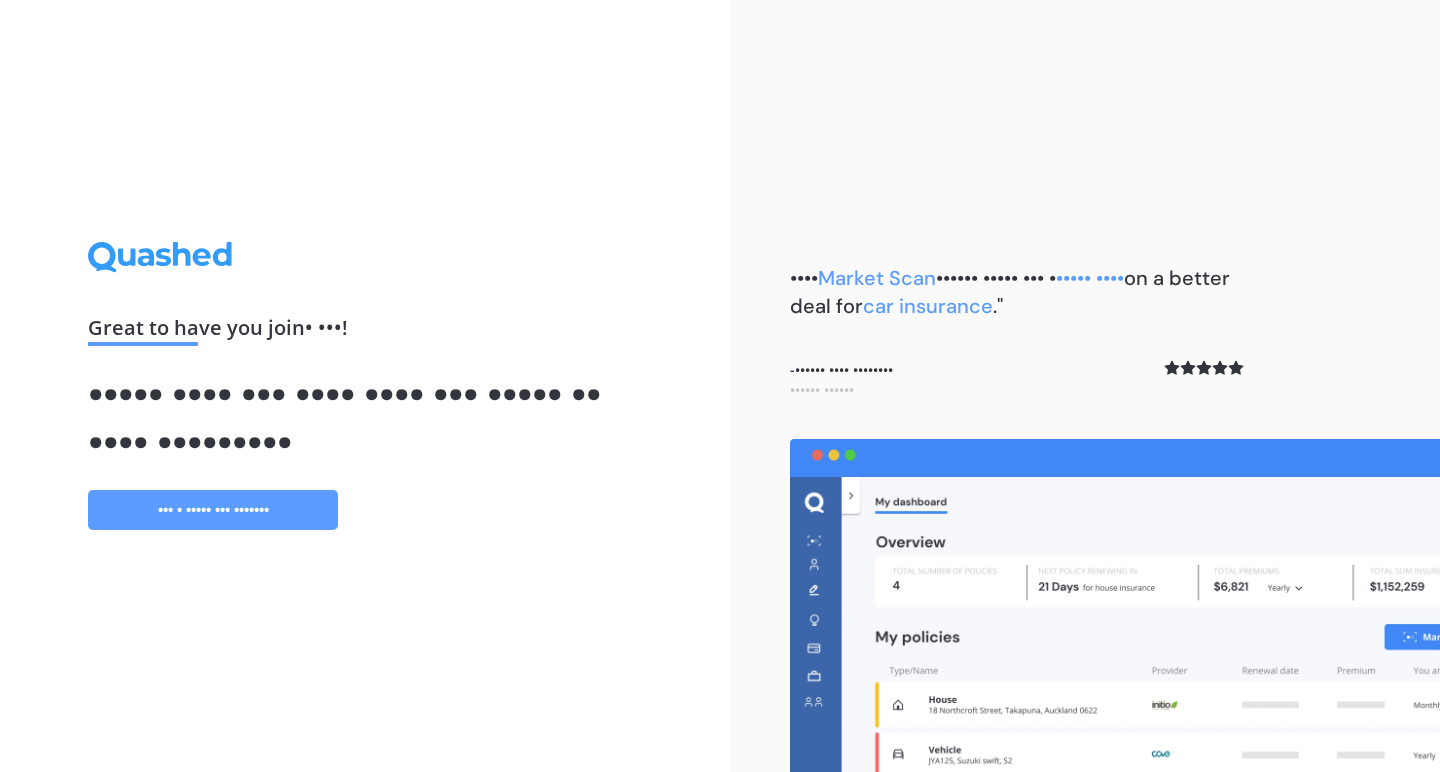 scroll, scrollTop: 0, scrollLeft: 0, axis: both 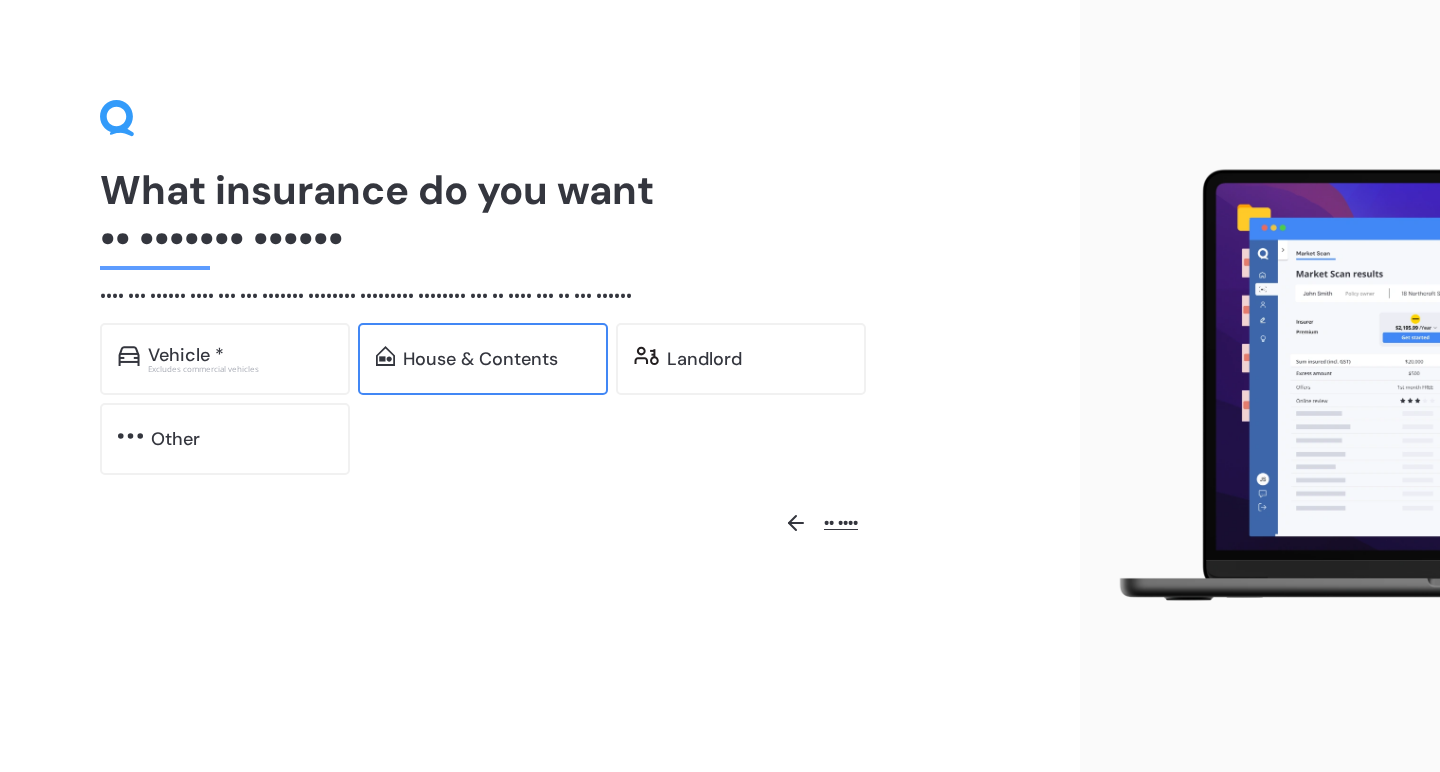 click on "House & Contents" at bounding box center [186, 355] 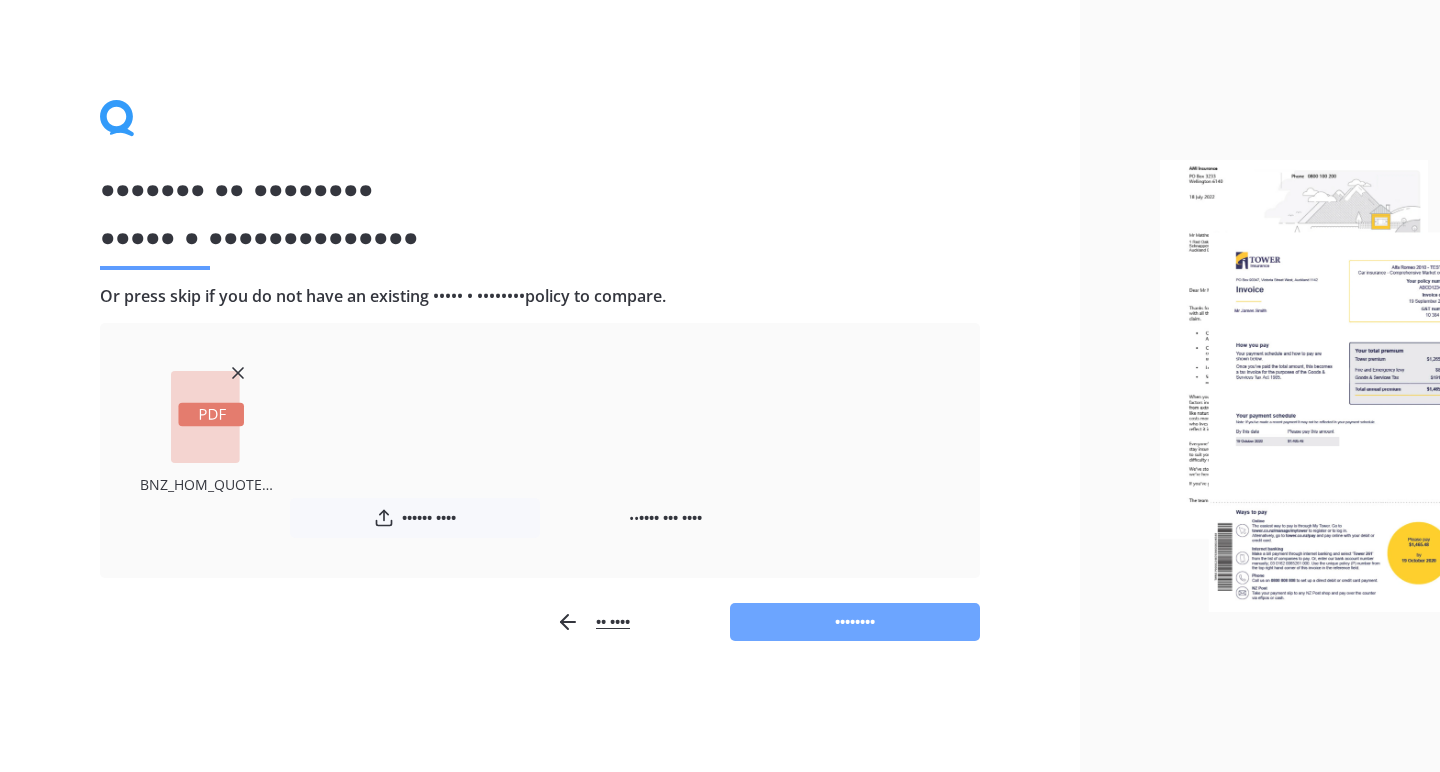 click on "••••••••" at bounding box center [855, 622] 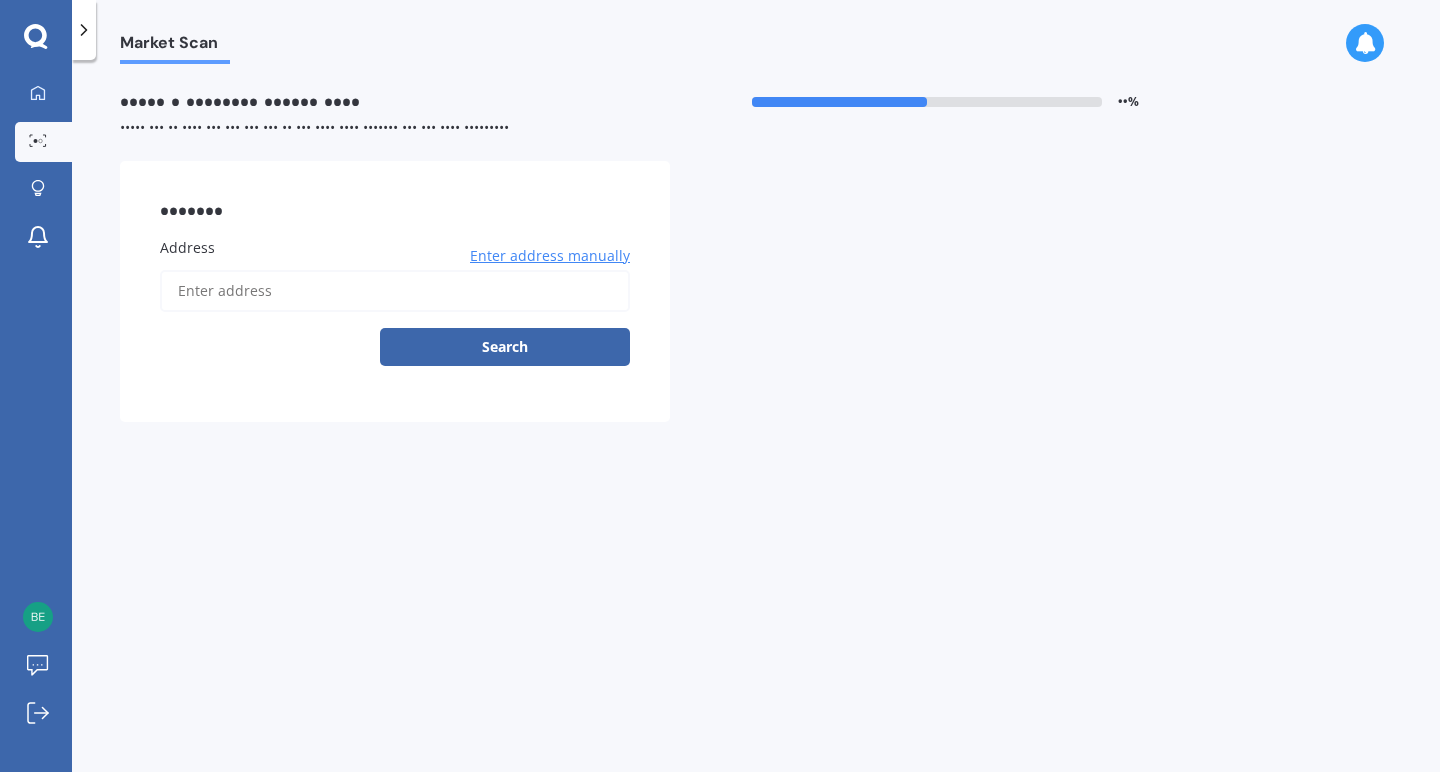 click on "Address" at bounding box center [395, 291] 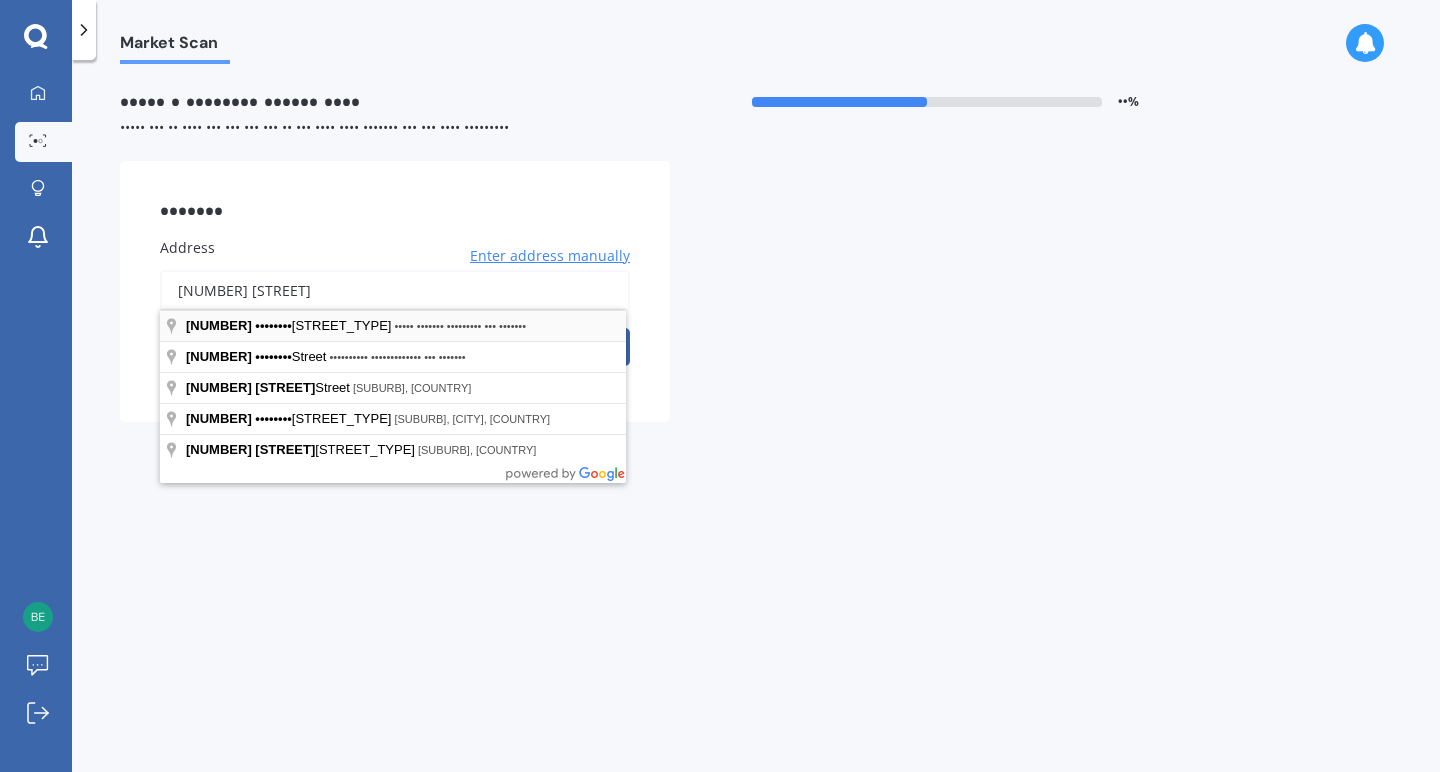 type on "[NUMBER] [STREET]" 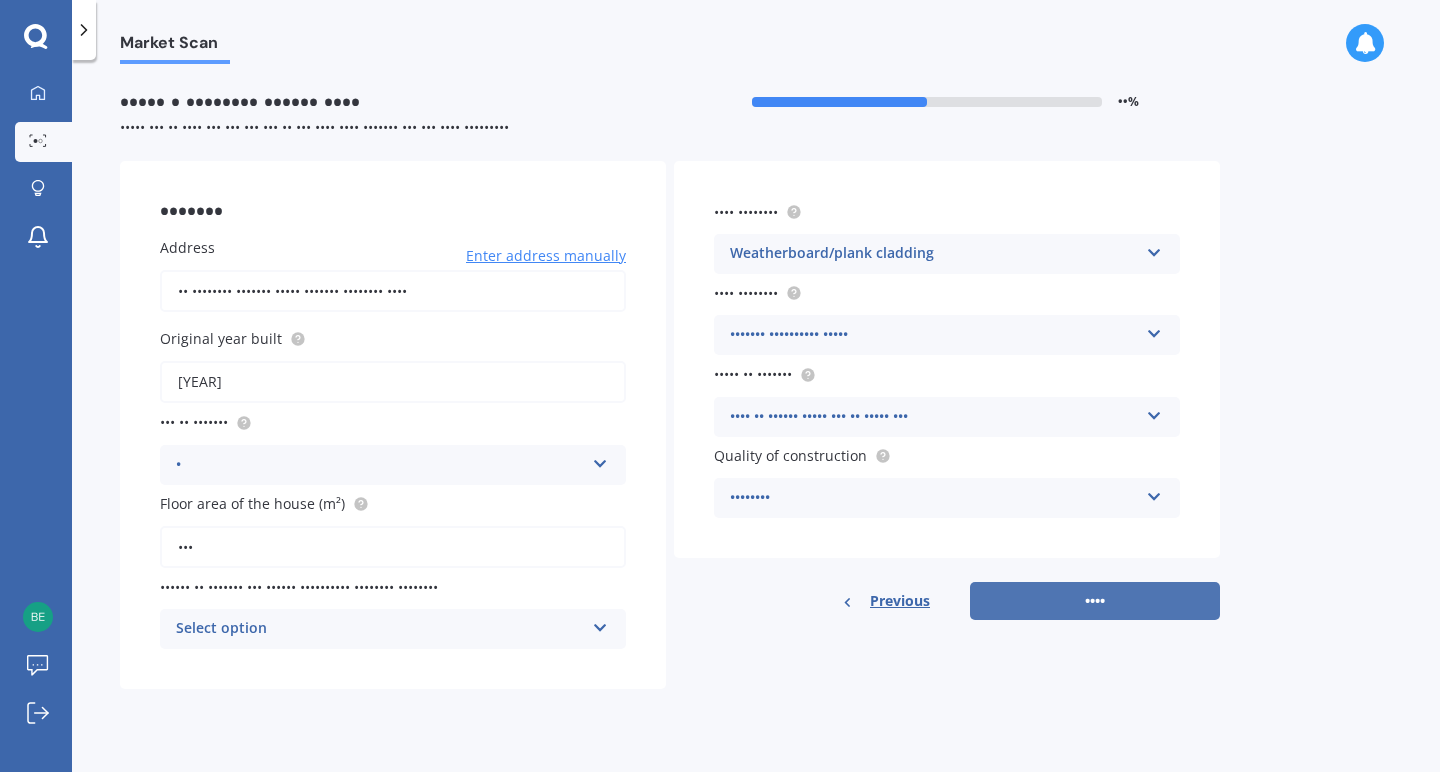 click on "••••" at bounding box center [1095, 601] 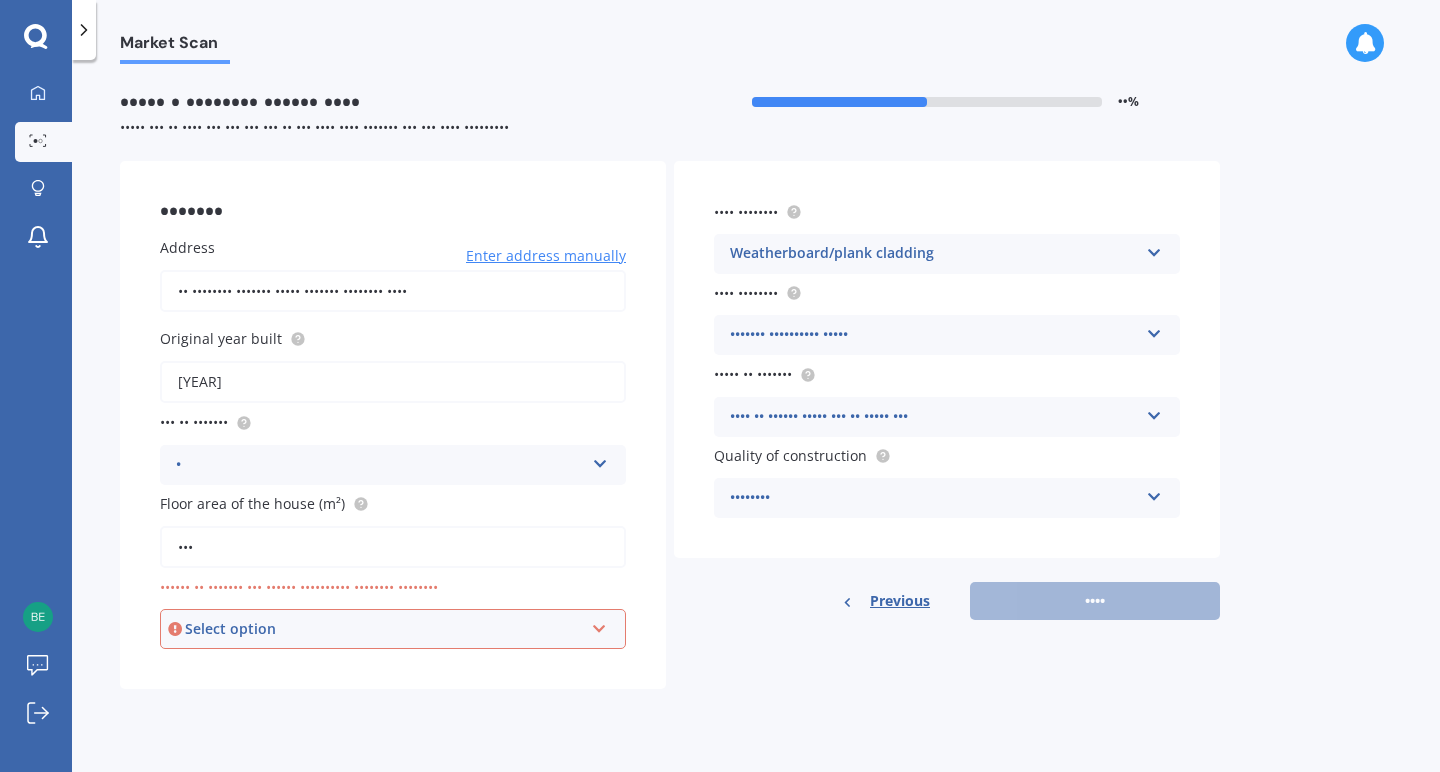 click on "Select option" at bounding box center [384, 629] 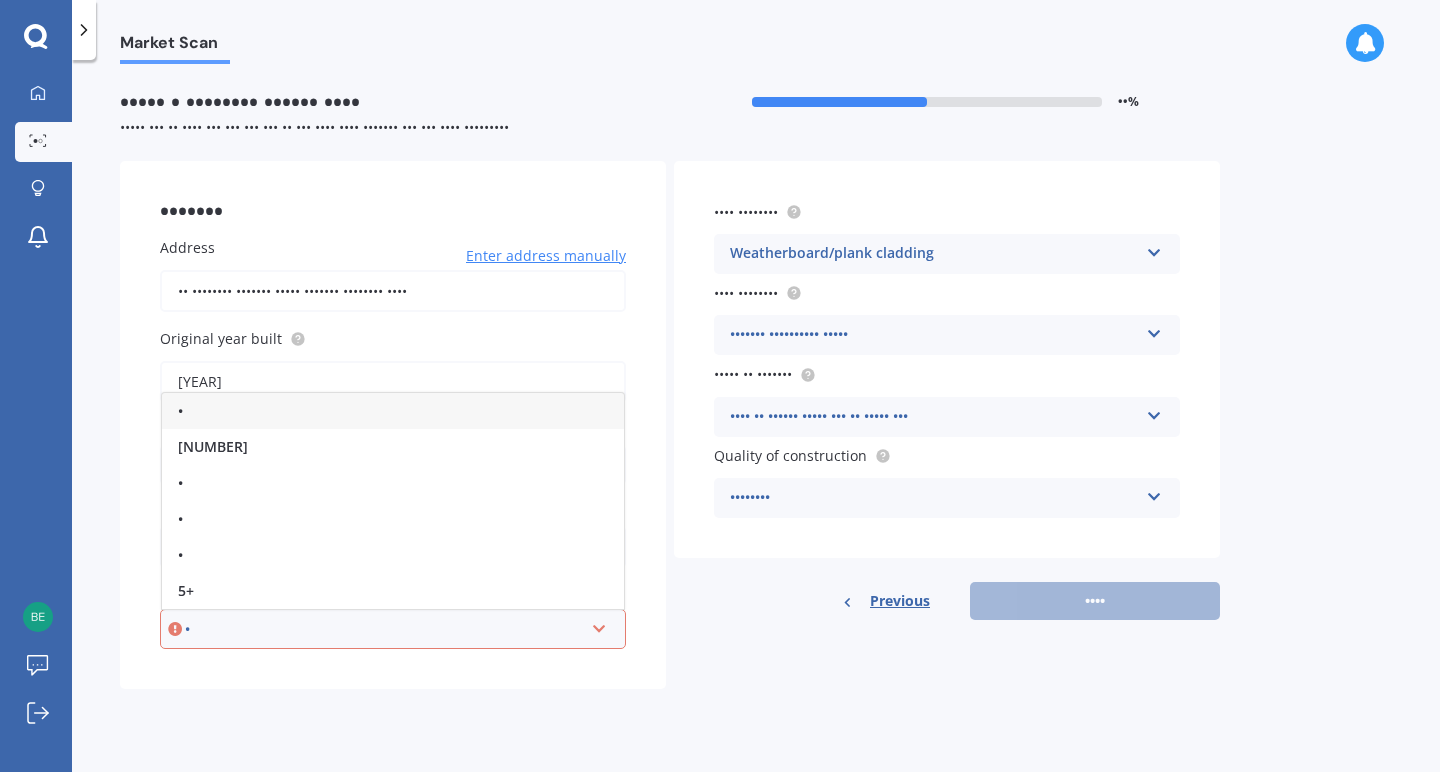 click on "•" at bounding box center [384, 629] 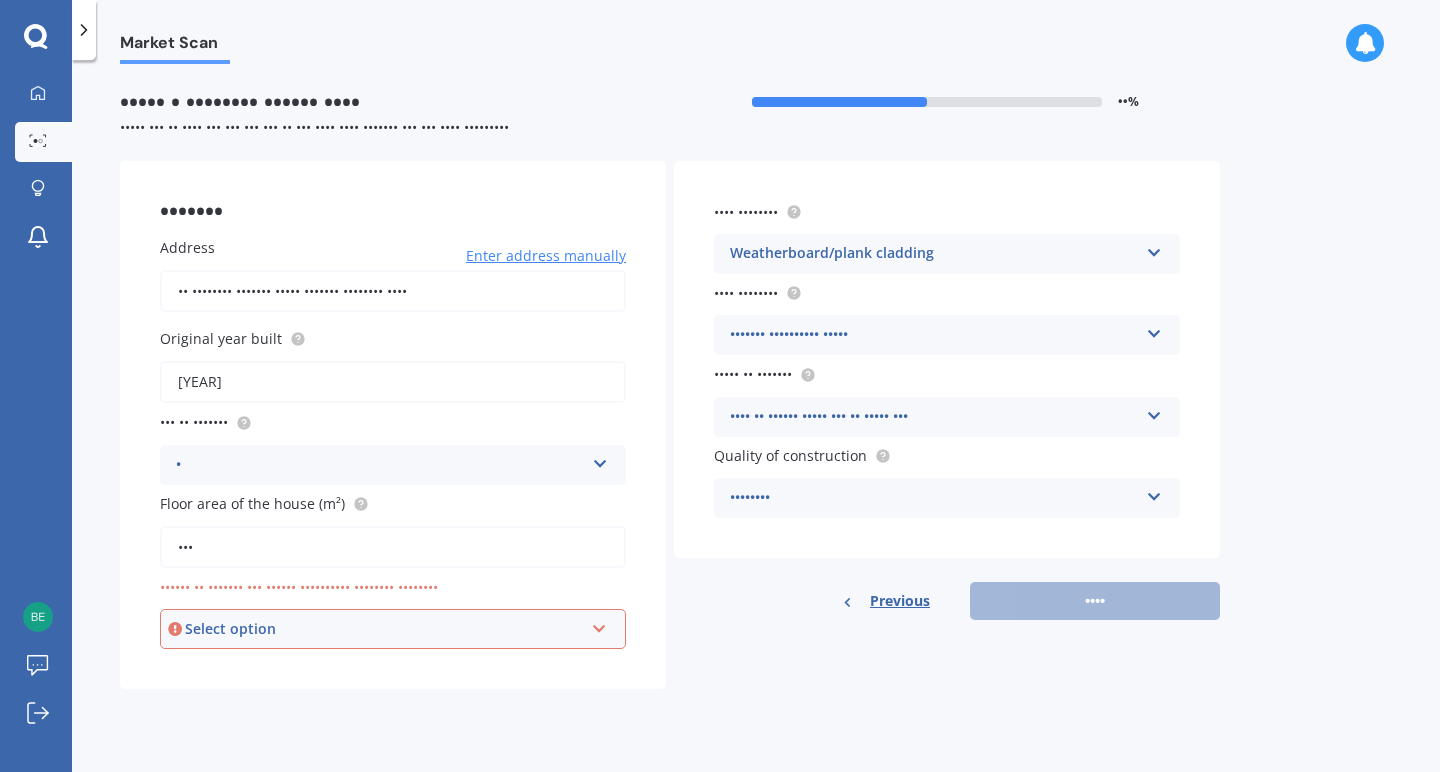 click on "Select option" at bounding box center [384, 629] 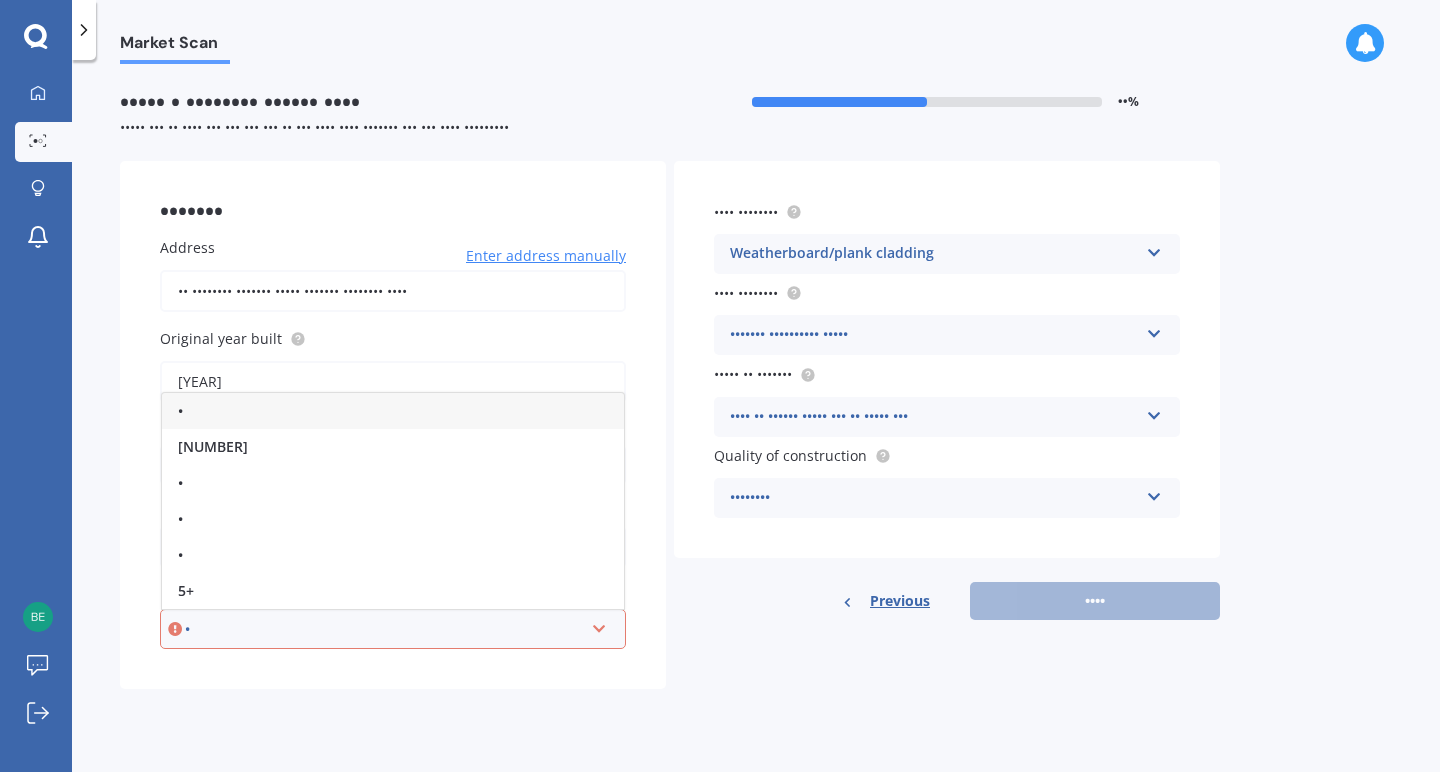 click on "•" at bounding box center (393, 411) 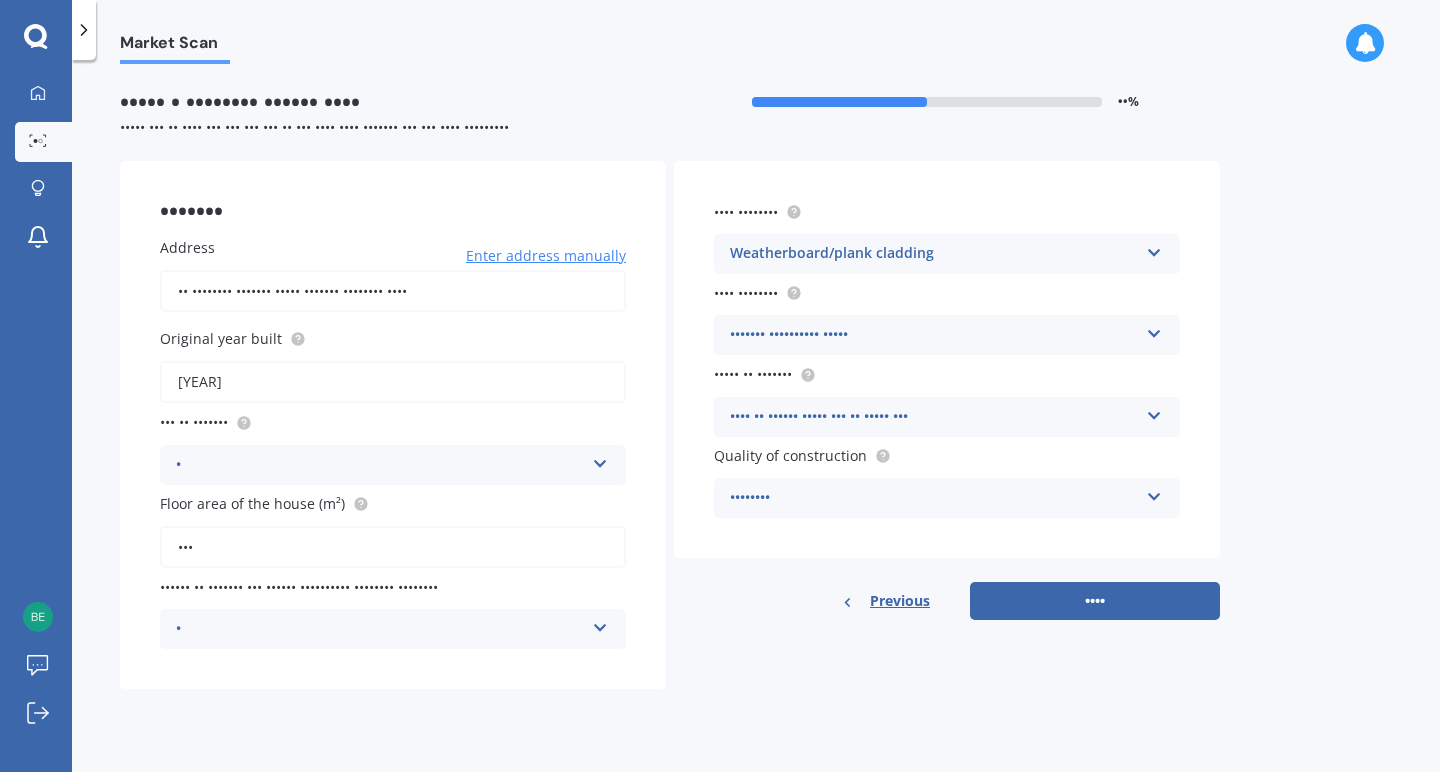 click on "•" at bounding box center (380, 629) 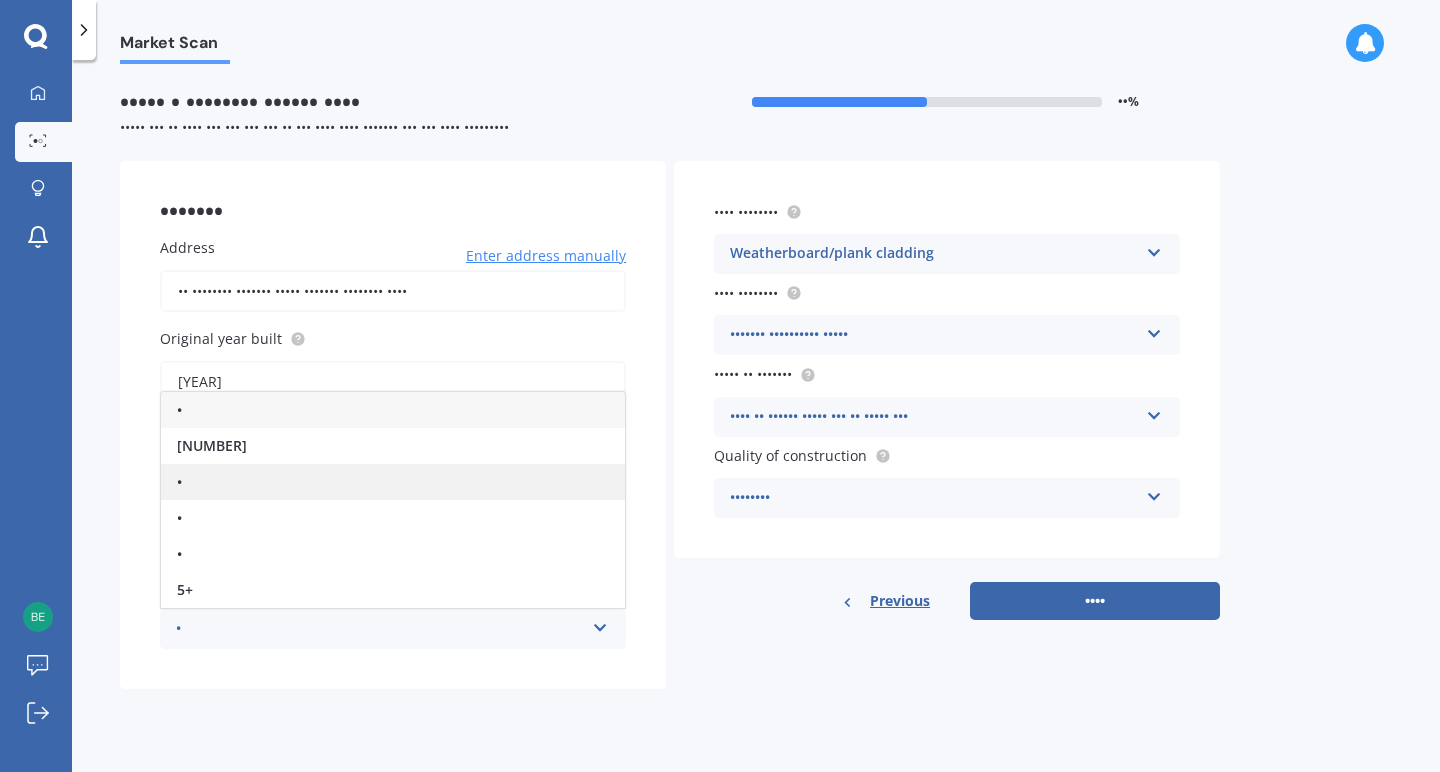 click on "•" at bounding box center [393, 482] 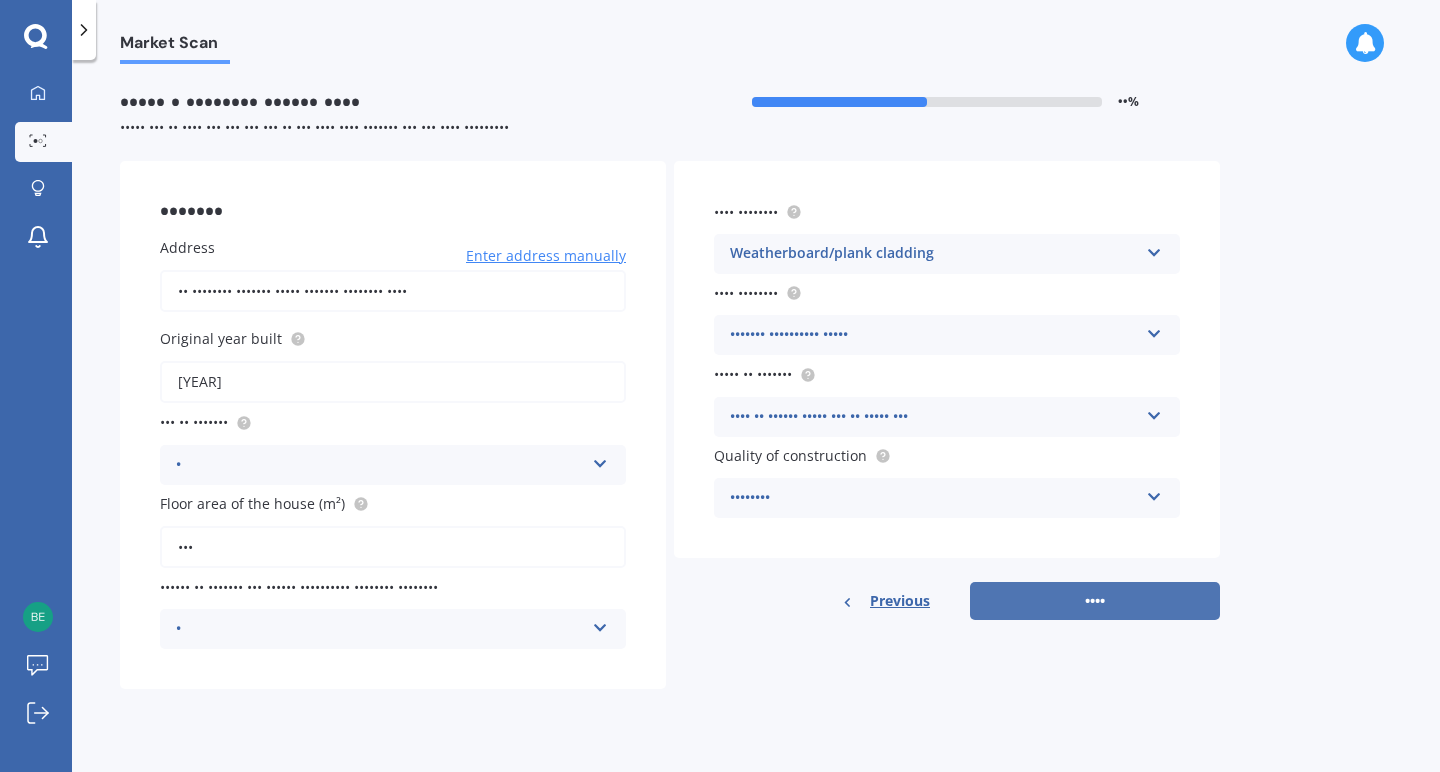 click on "••••" at bounding box center (1095, 601) 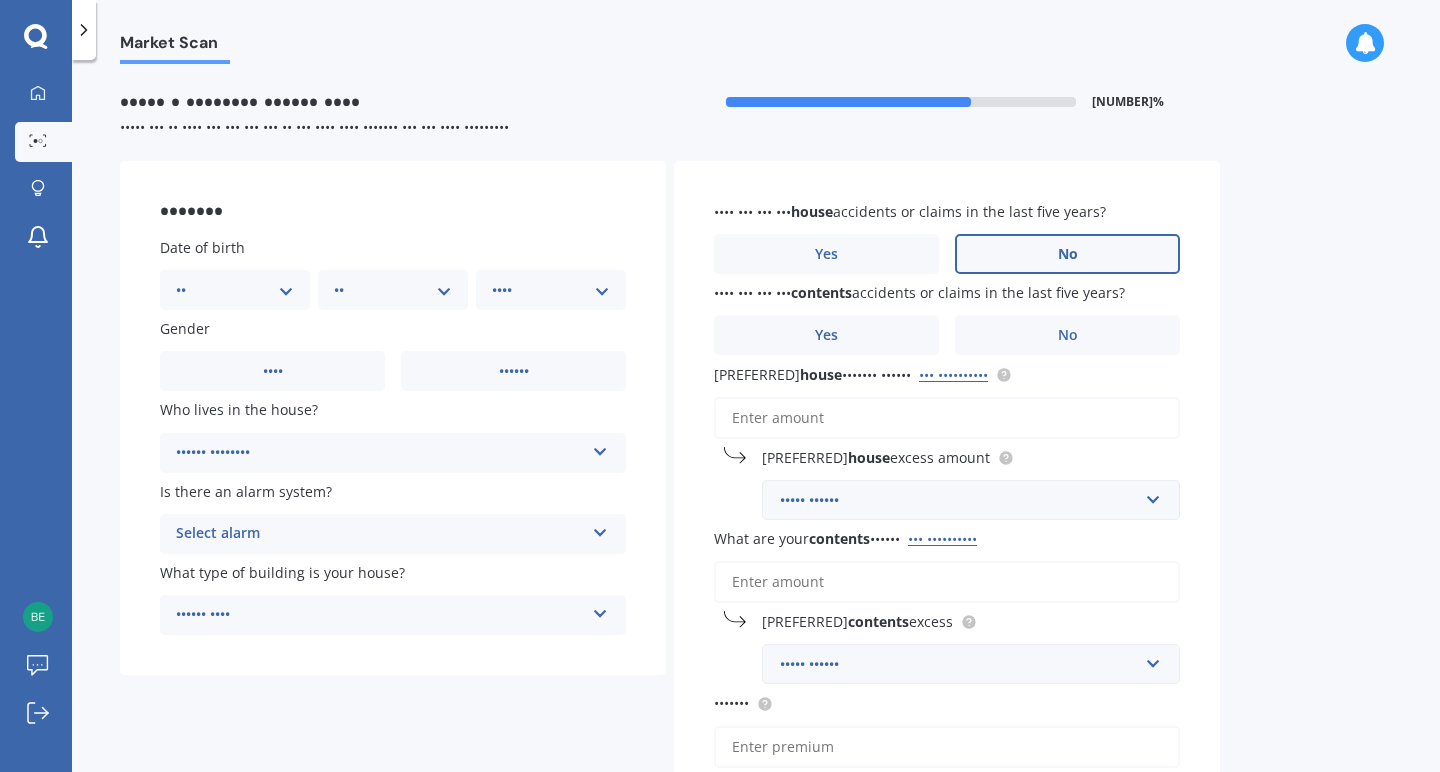 click on "No" at bounding box center (513, 371) 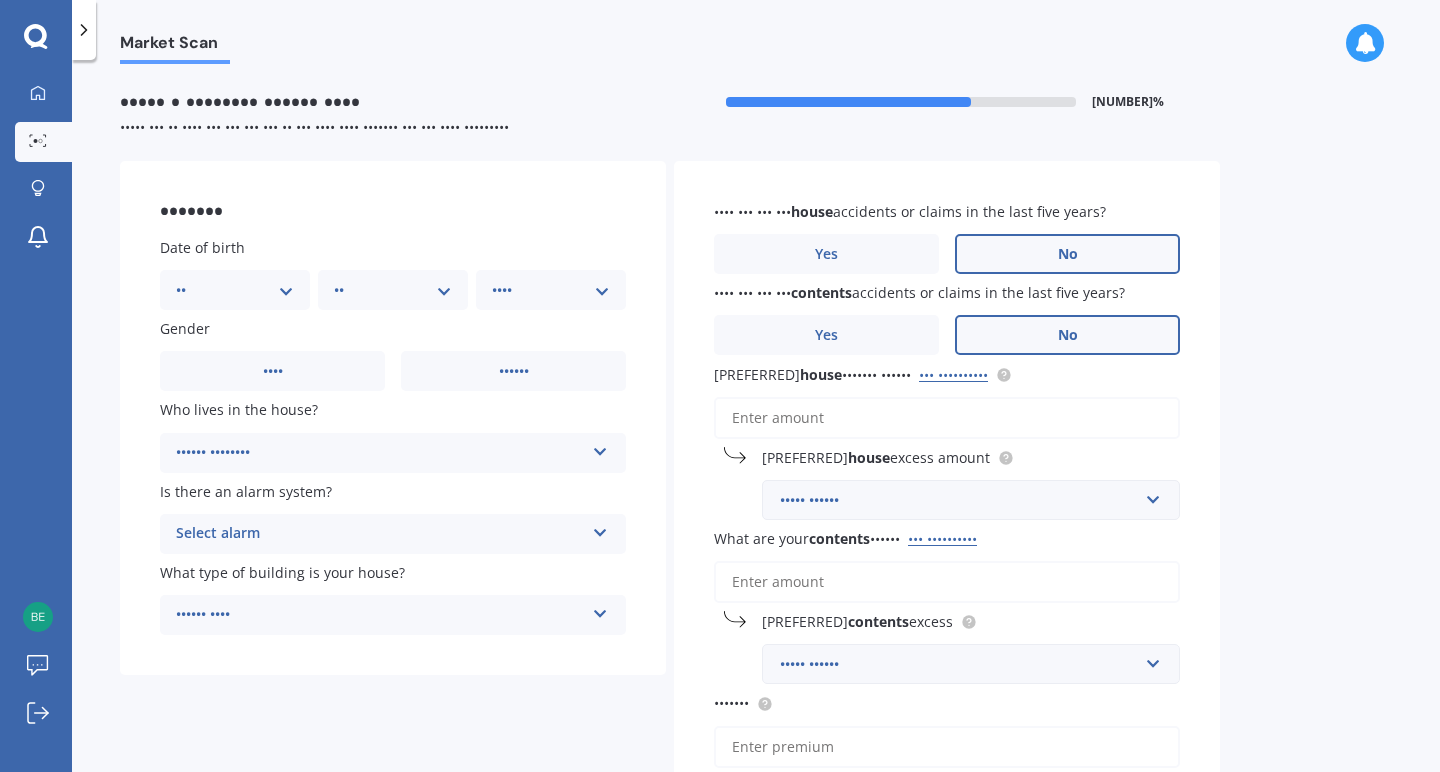click on "No" at bounding box center (513, 371) 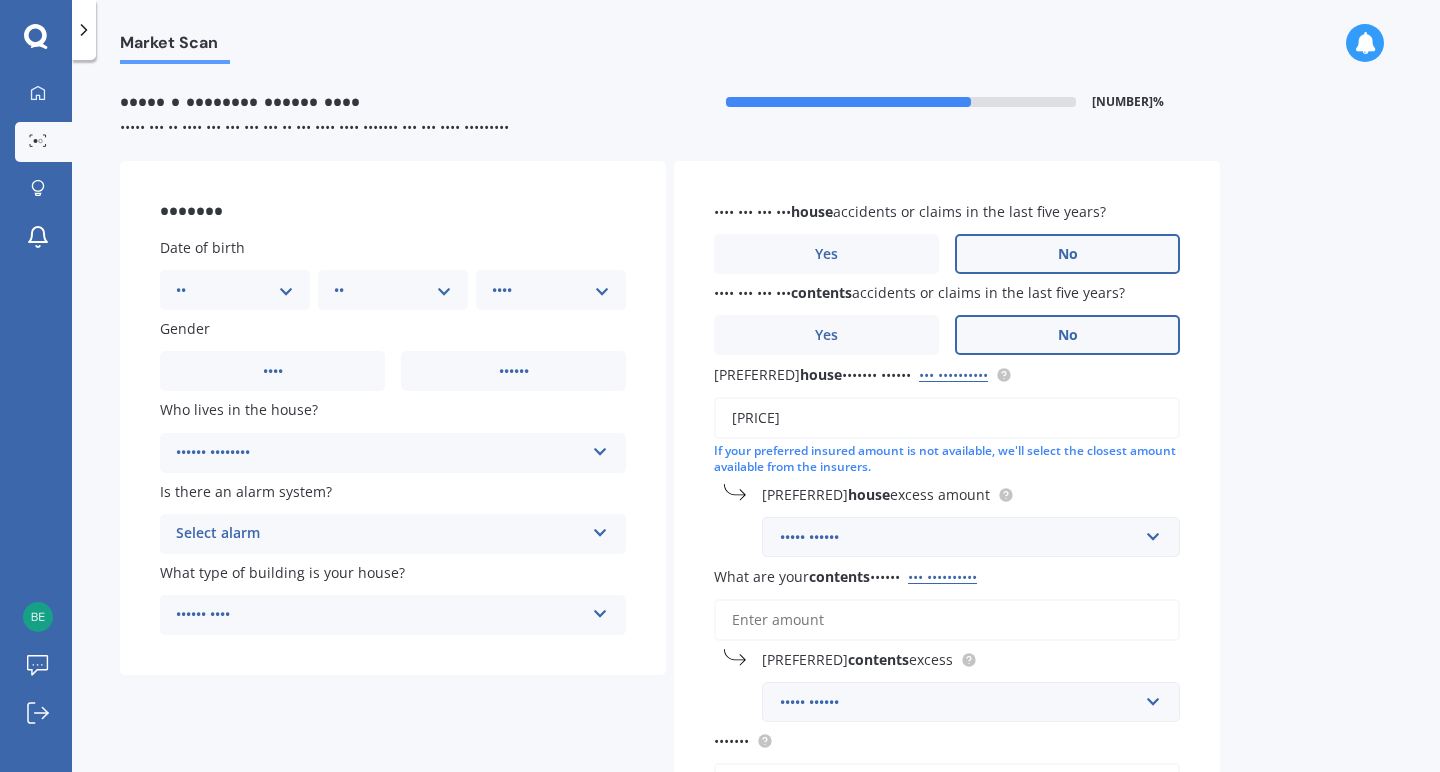click on "••••• ••••••" at bounding box center (959, 537) 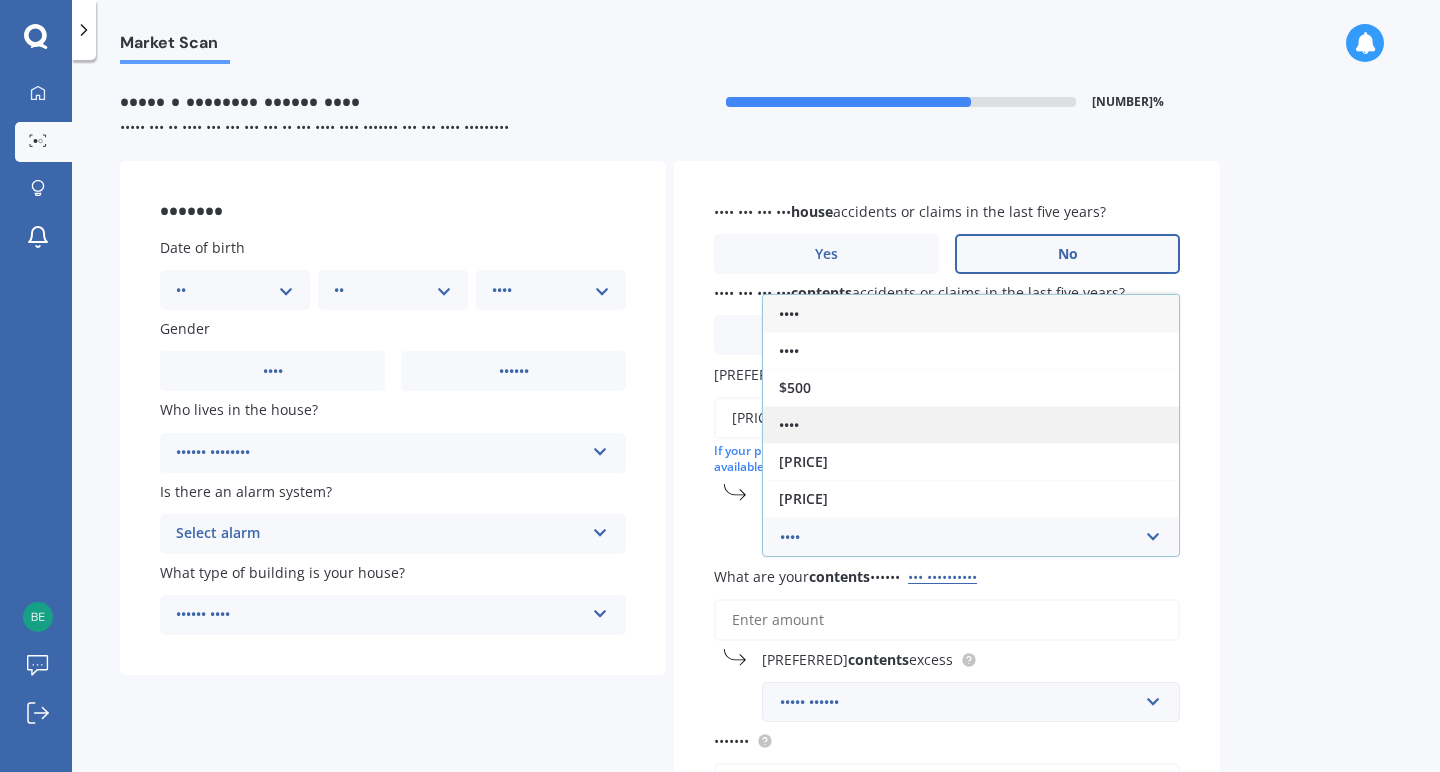 click on "••••" at bounding box center (971, 424) 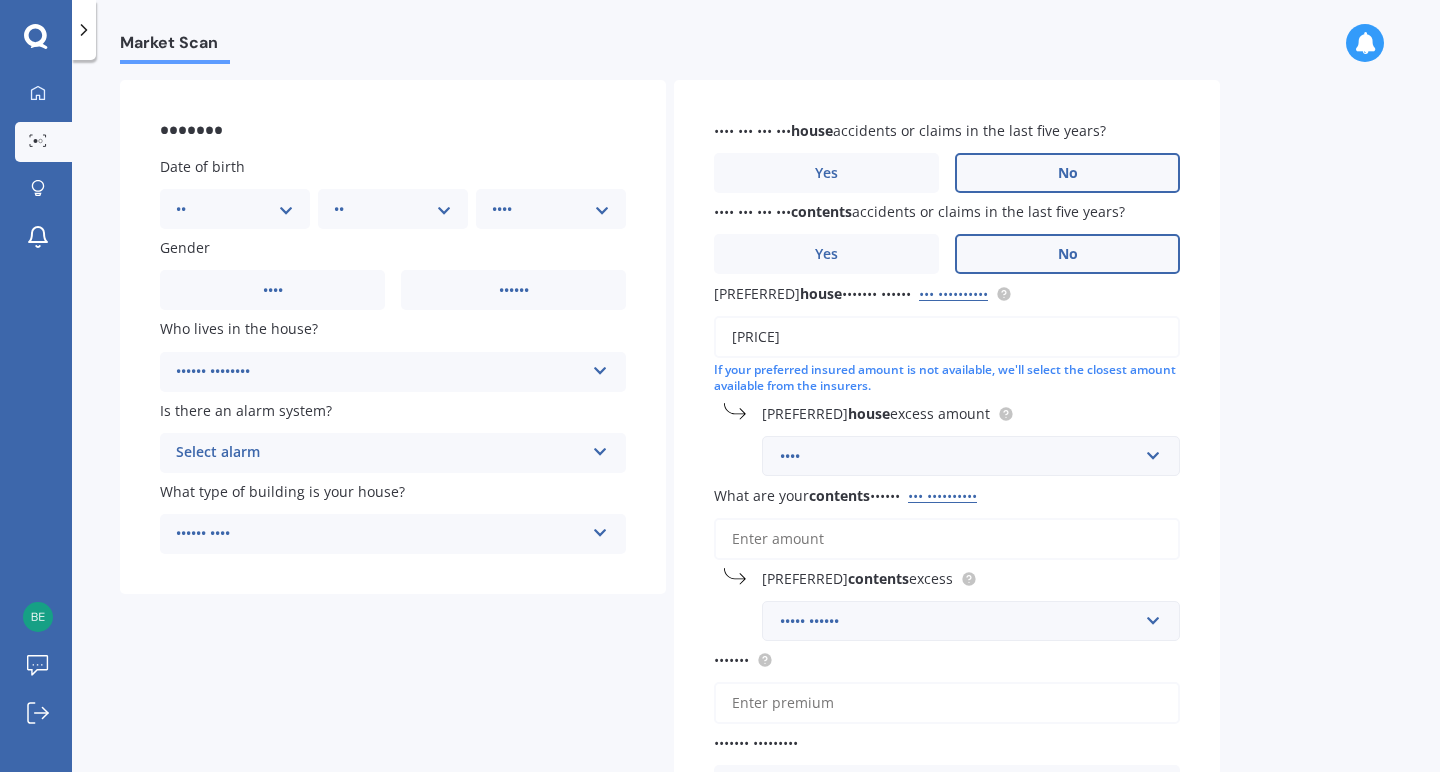scroll, scrollTop: 128, scrollLeft: 0, axis: vertical 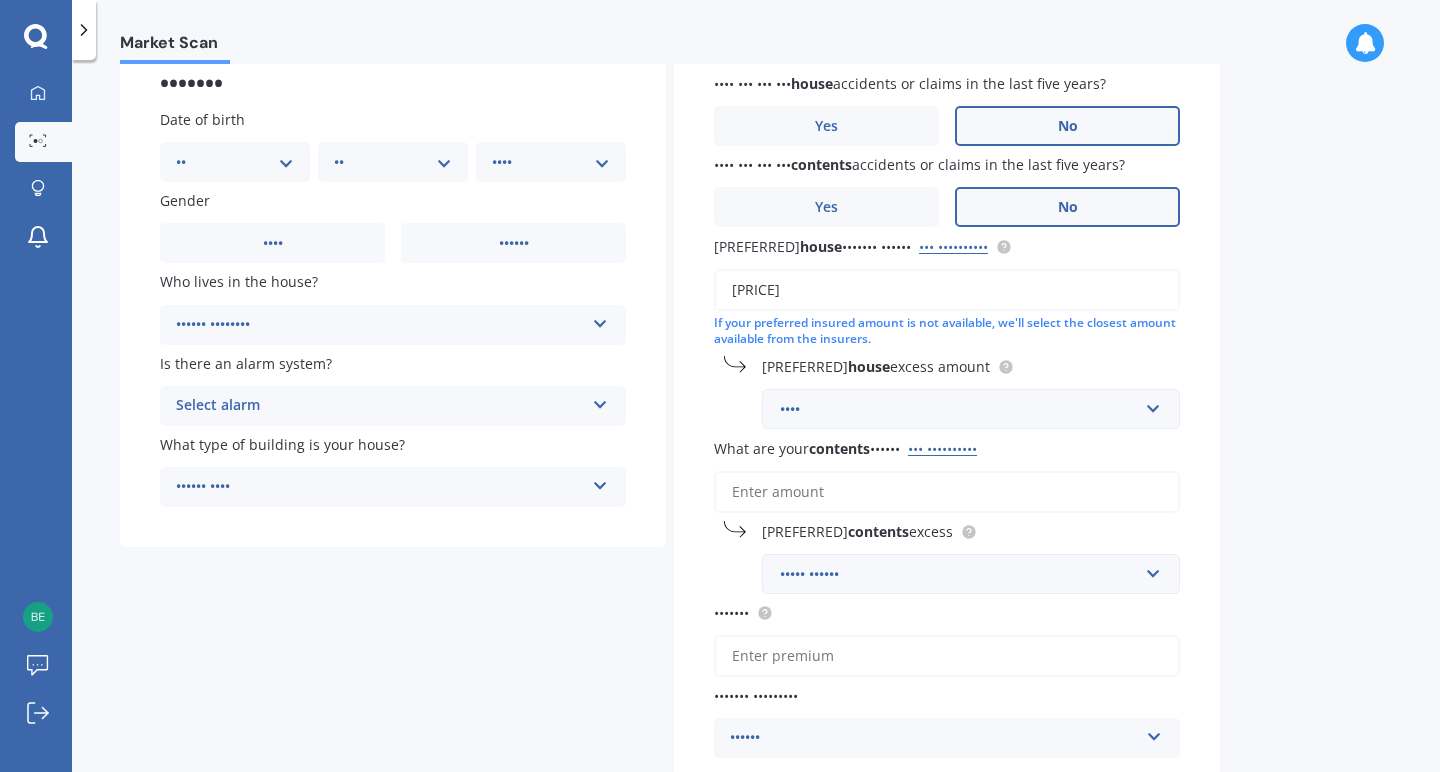 click on "•••• ••• ••••  ••••••••  •••••• ••• ••••••••••" at bounding box center (947, 492) 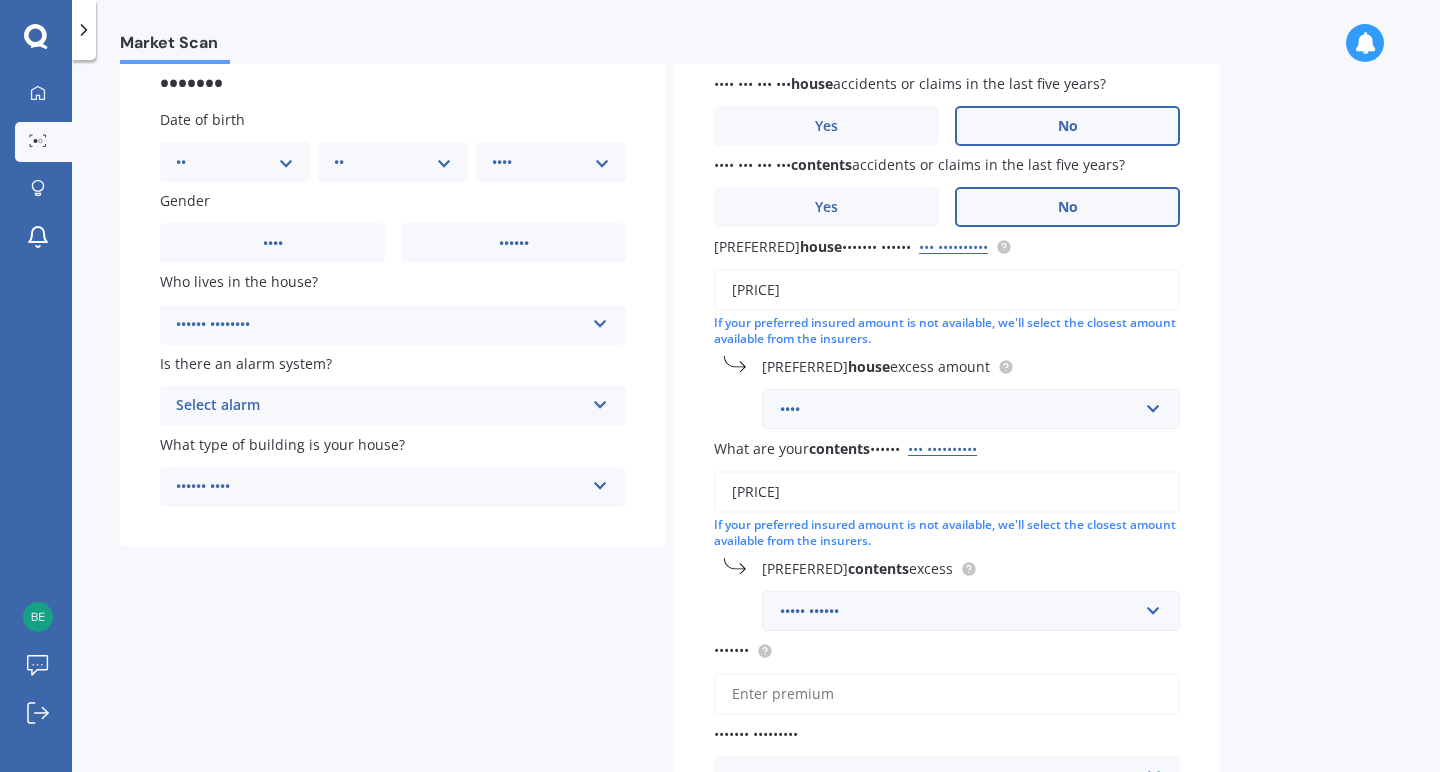 click on "••••• ••••••" at bounding box center [959, 611] 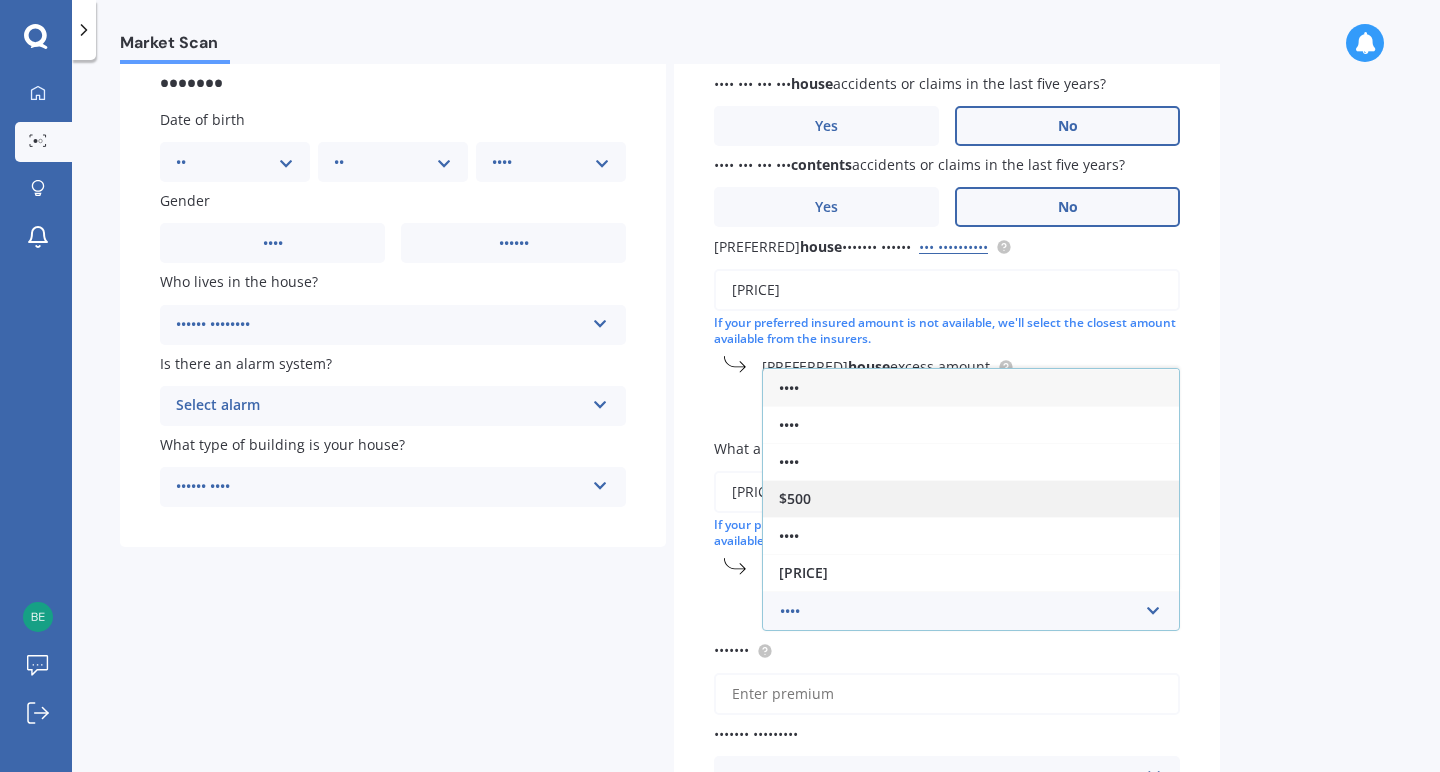 click on "$500" at bounding box center [971, 498] 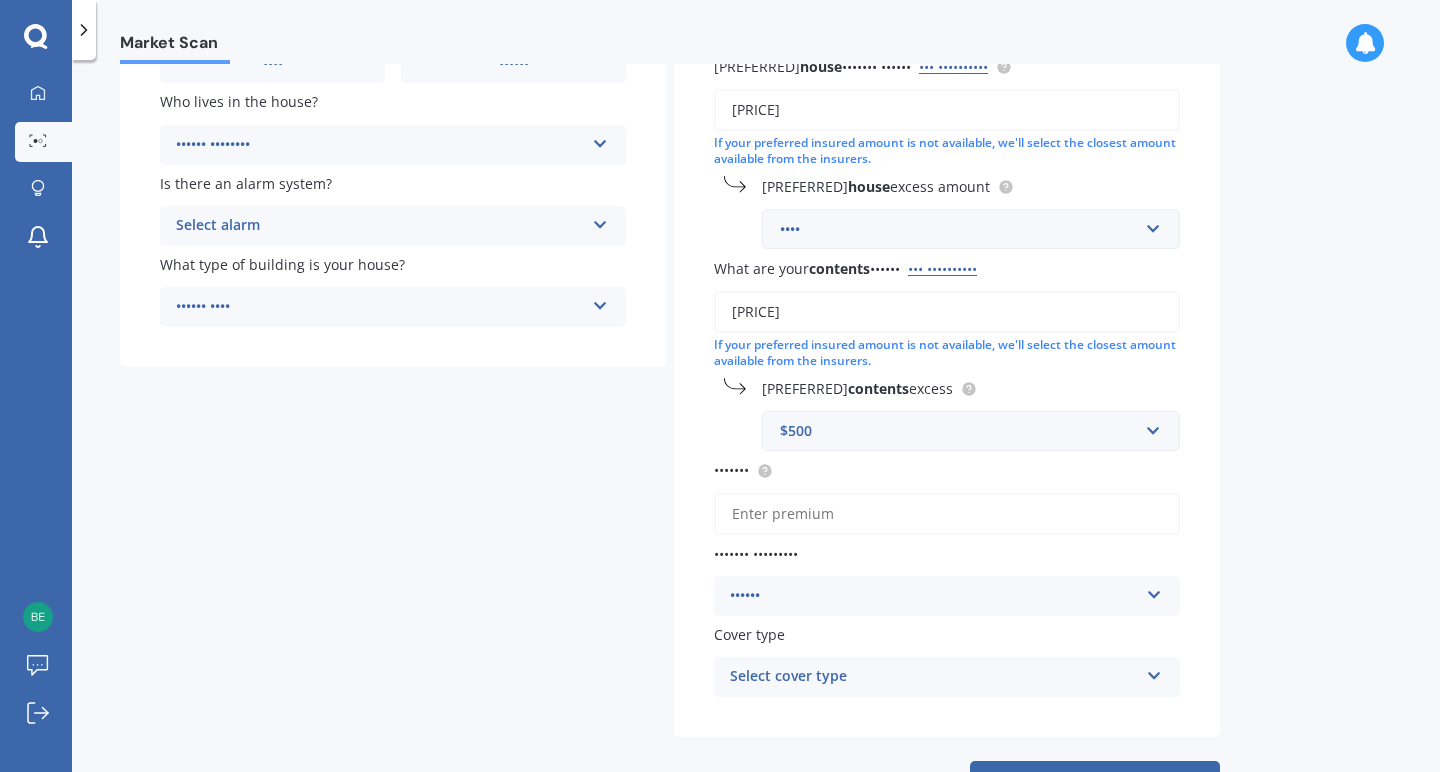scroll, scrollTop: 310, scrollLeft: 0, axis: vertical 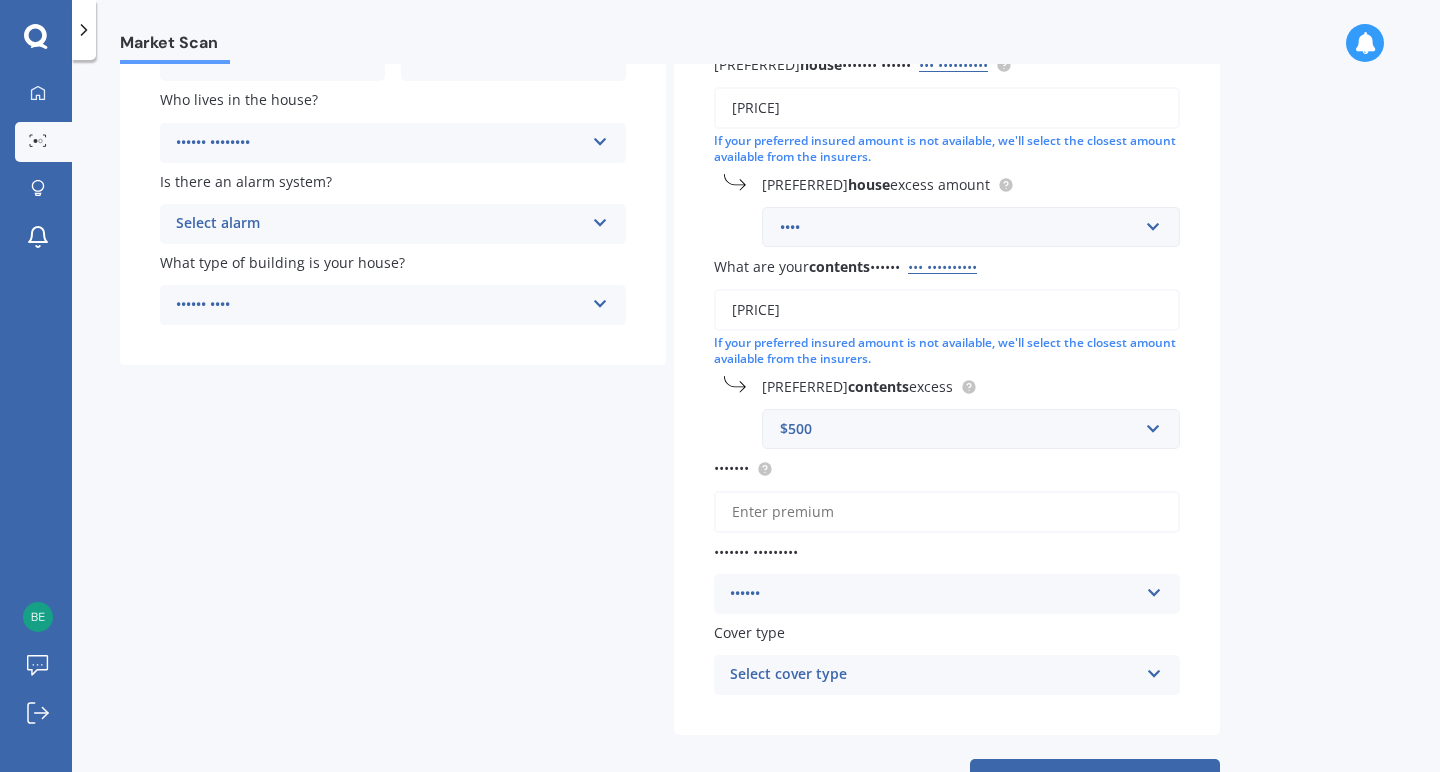 click on "Yearly Yearly Six-Monthly Quarterly Monthly Fortnightly Weekly" at bounding box center [947, 594] 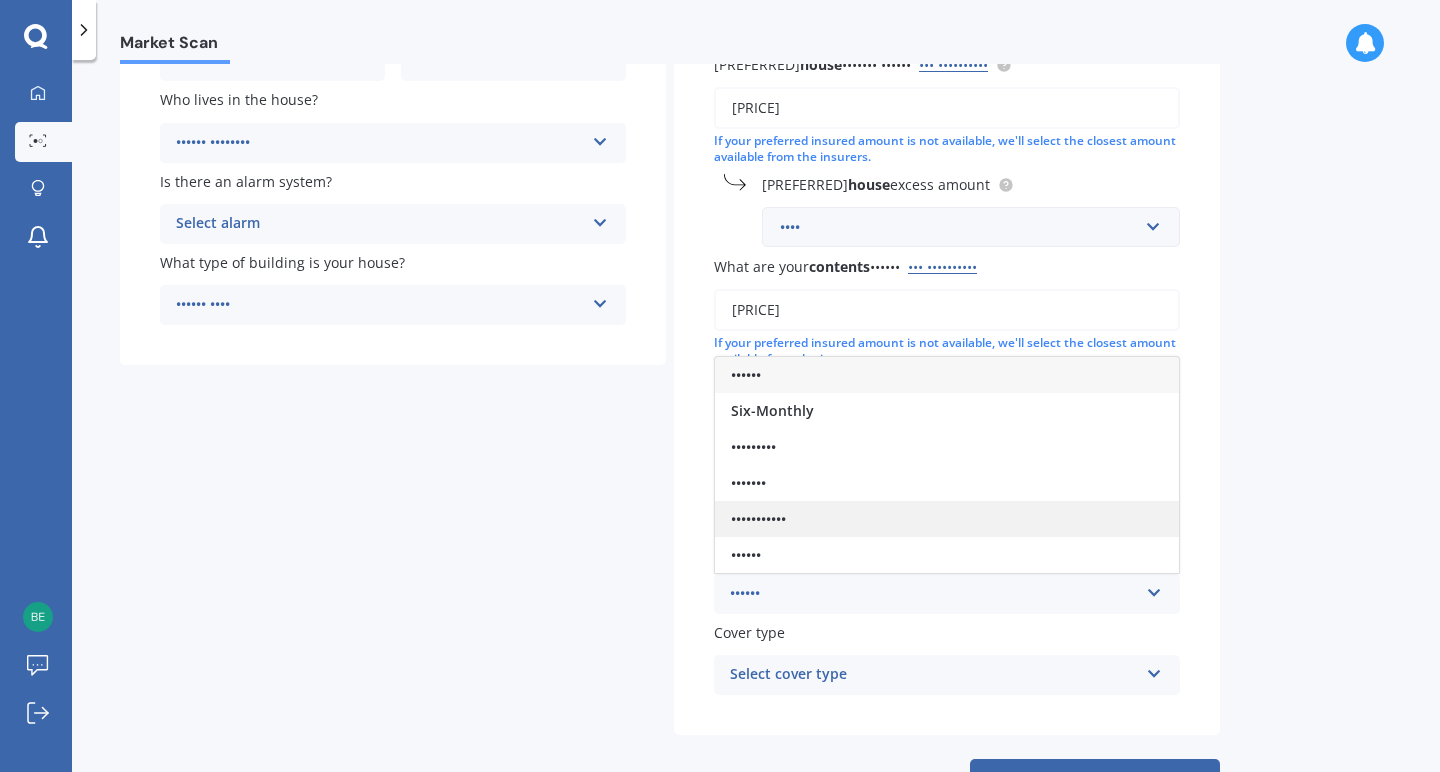 click on "•••••••••••" at bounding box center [746, 374] 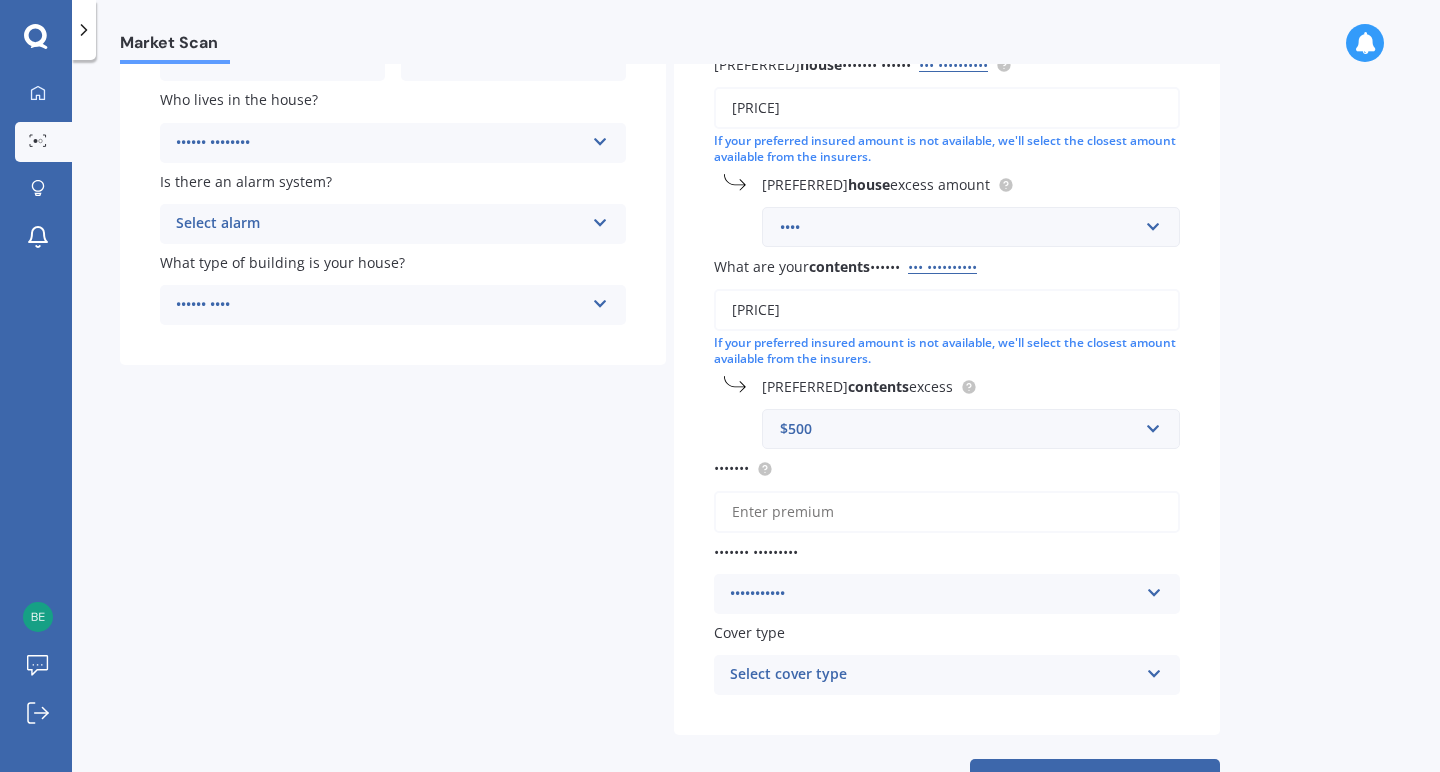 click on "Select cover type" at bounding box center (380, 143) 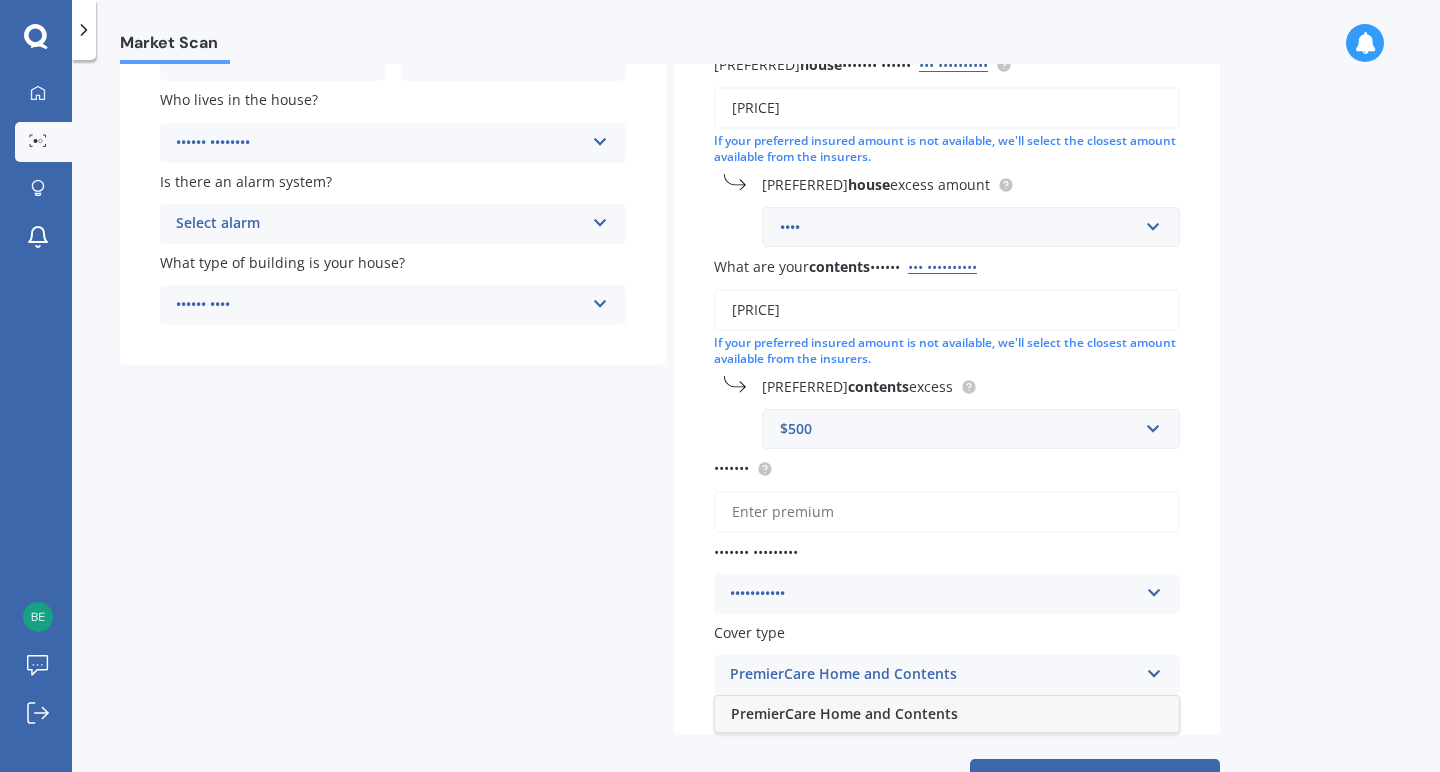 click on "PremierCare Home and Contents" at bounding box center [844, 713] 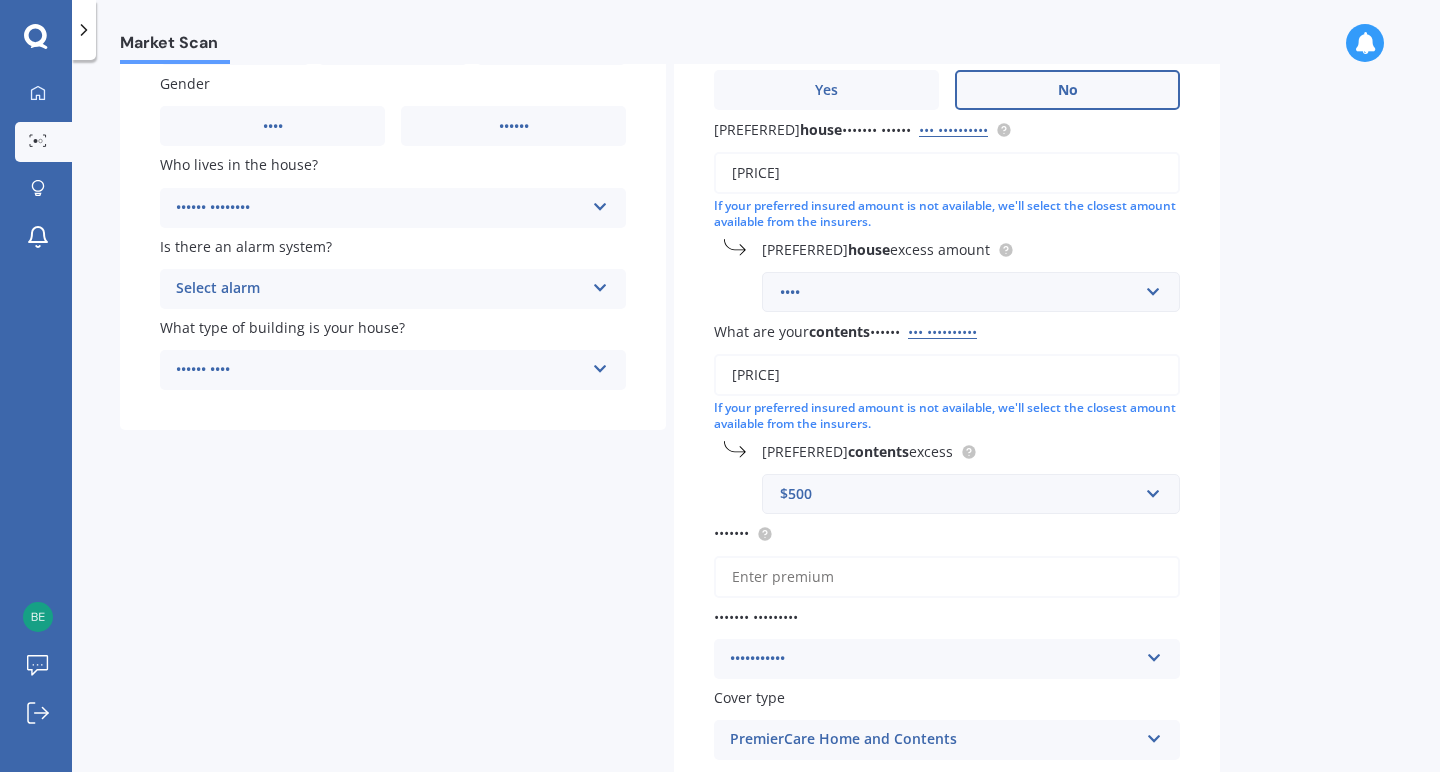 scroll, scrollTop: 243, scrollLeft: 0, axis: vertical 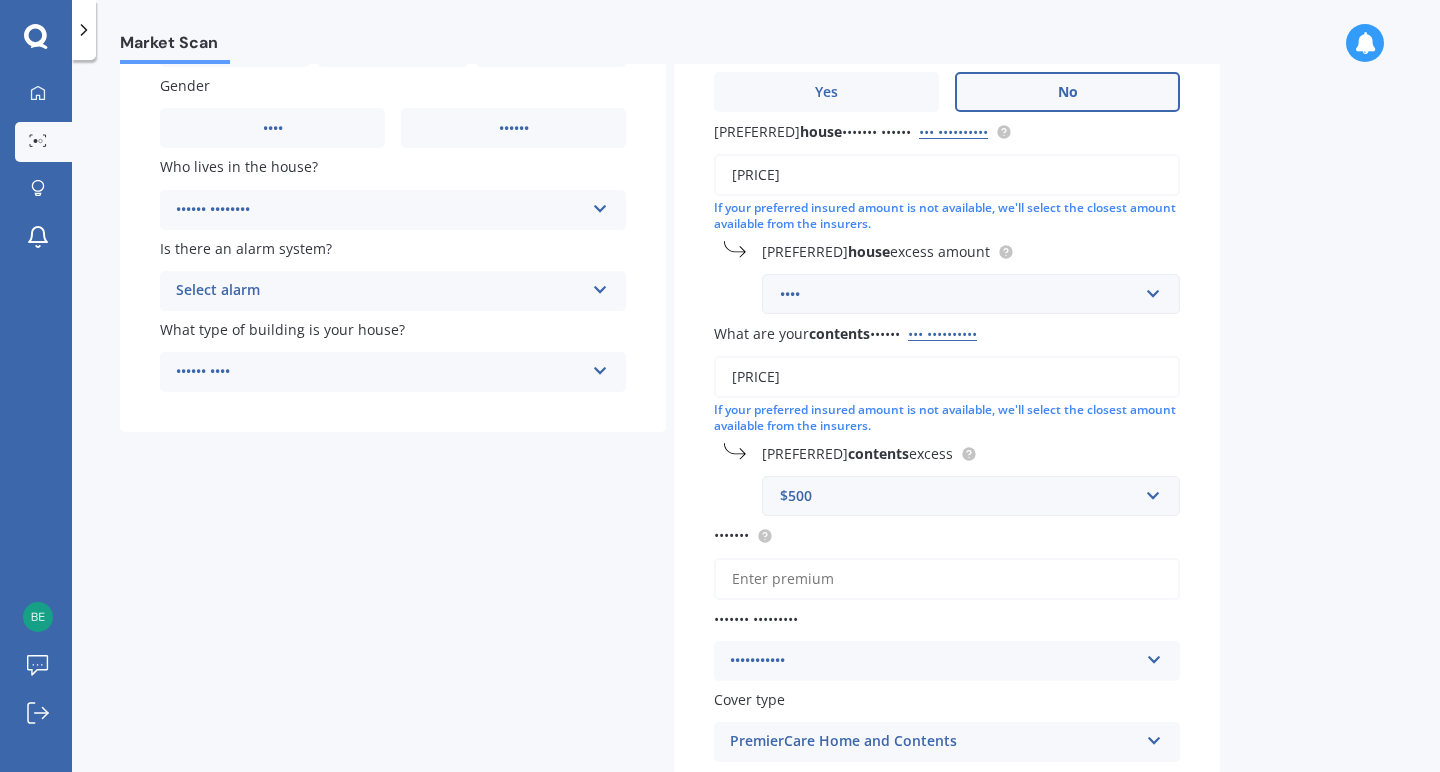 click on "•••••• ••••••••" at bounding box center [380, 210] 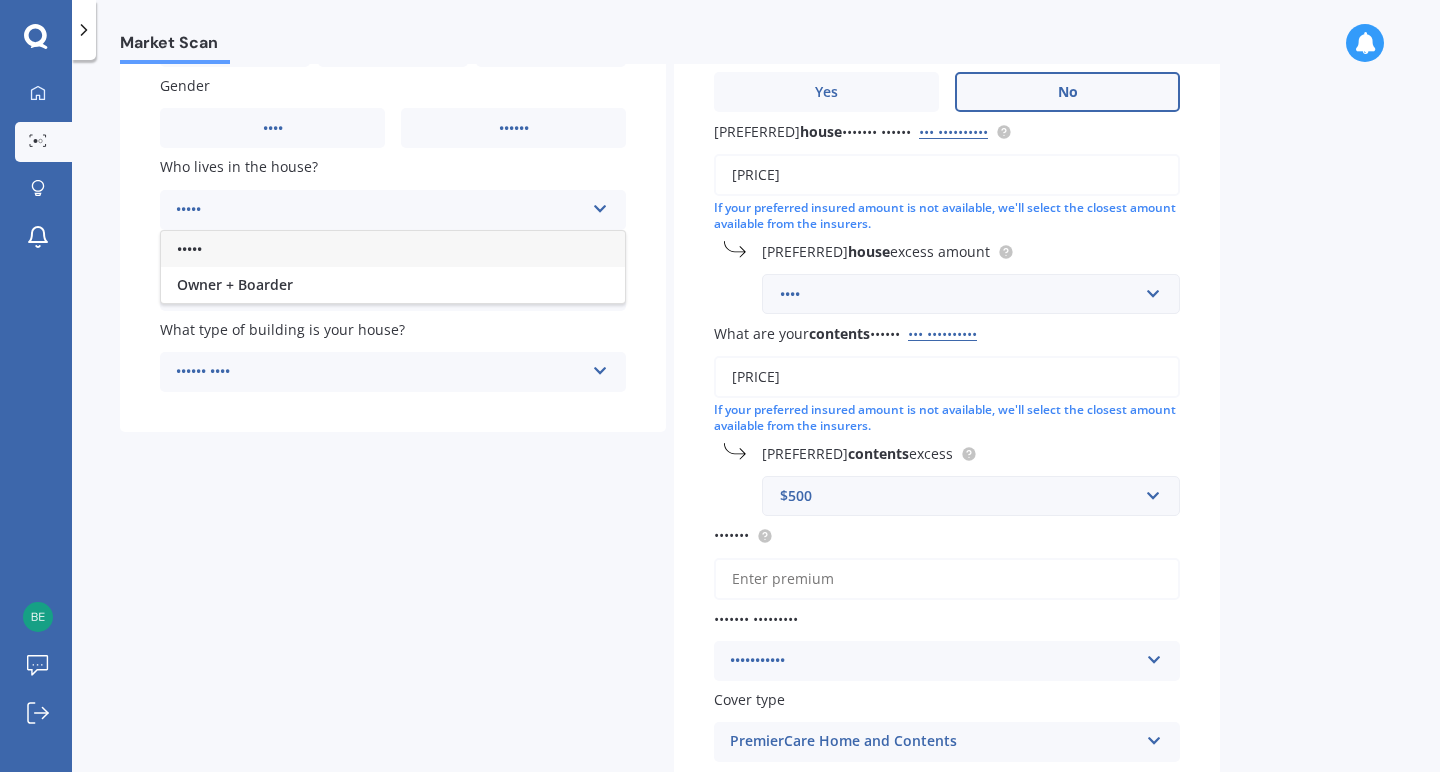 click on "•••••" at bounding box center (393, 249) 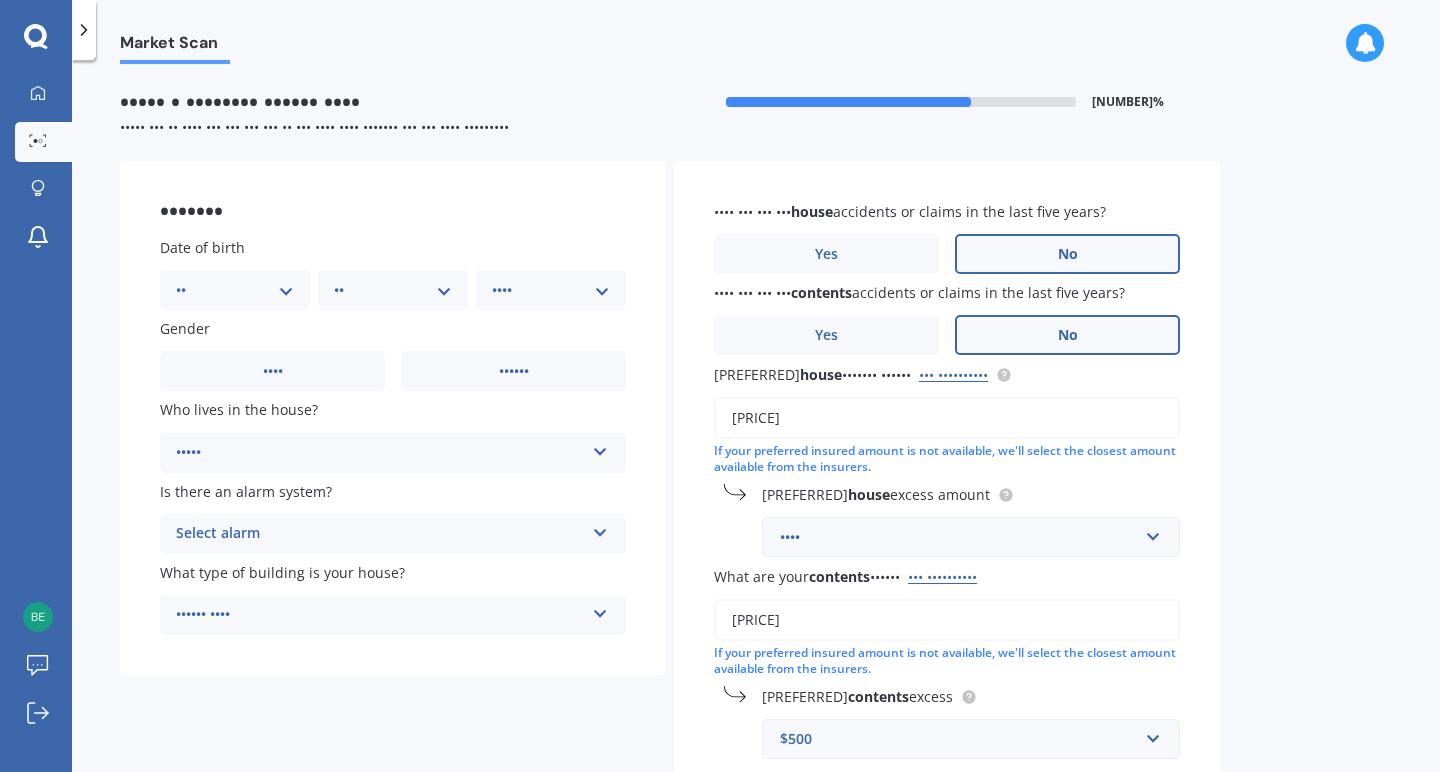 scroll, scrollTop: 0, scrollLeft: 0, axis: both 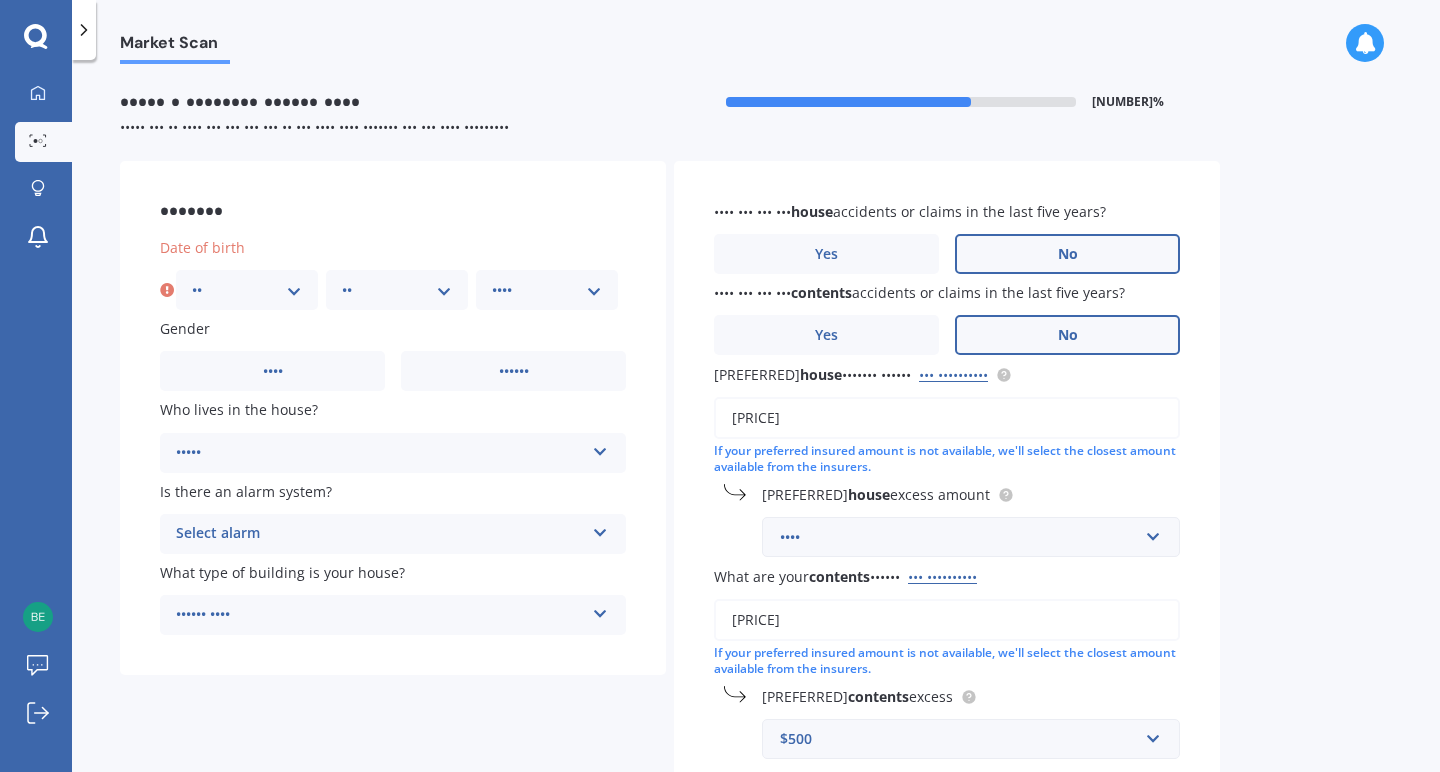 select on "••" 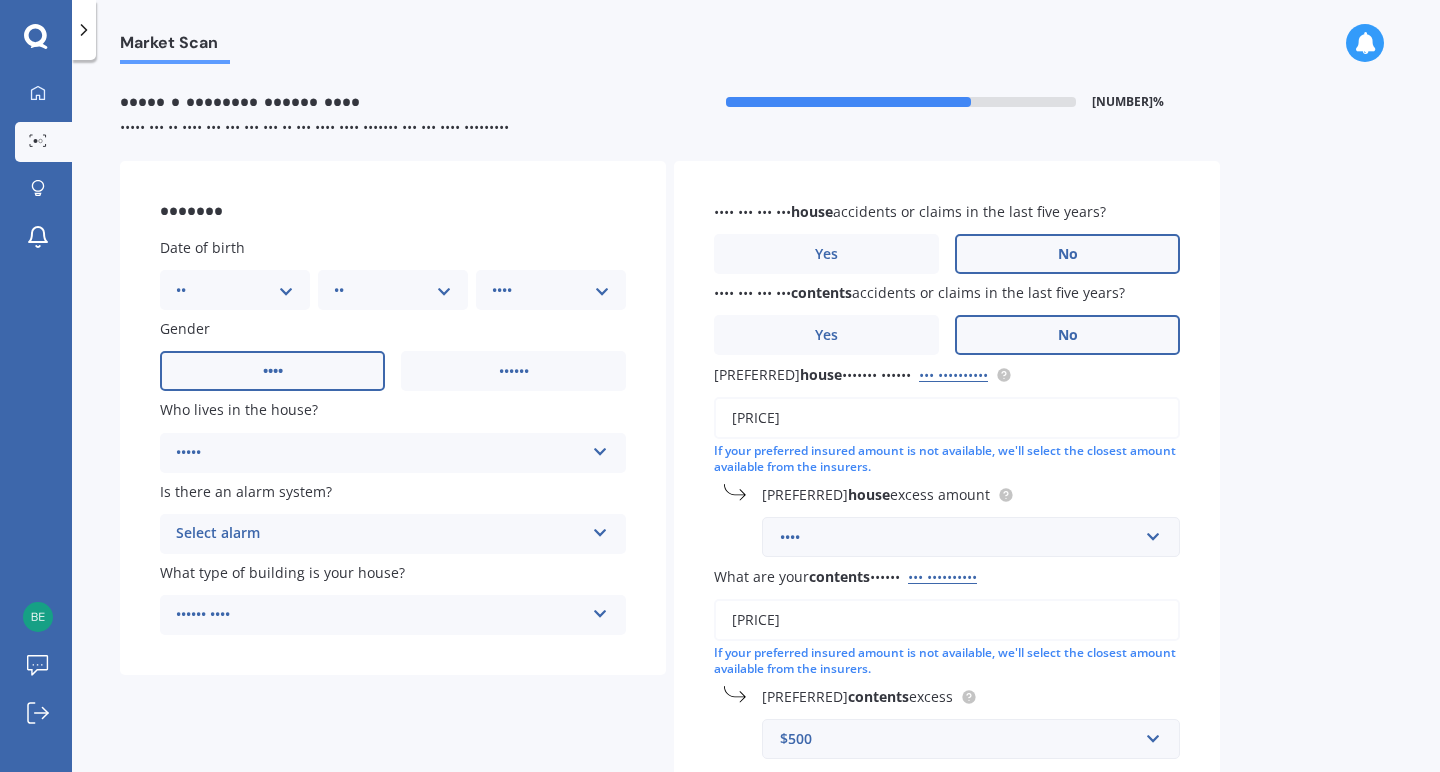 click on "••••" at bounding box center [272, 371] 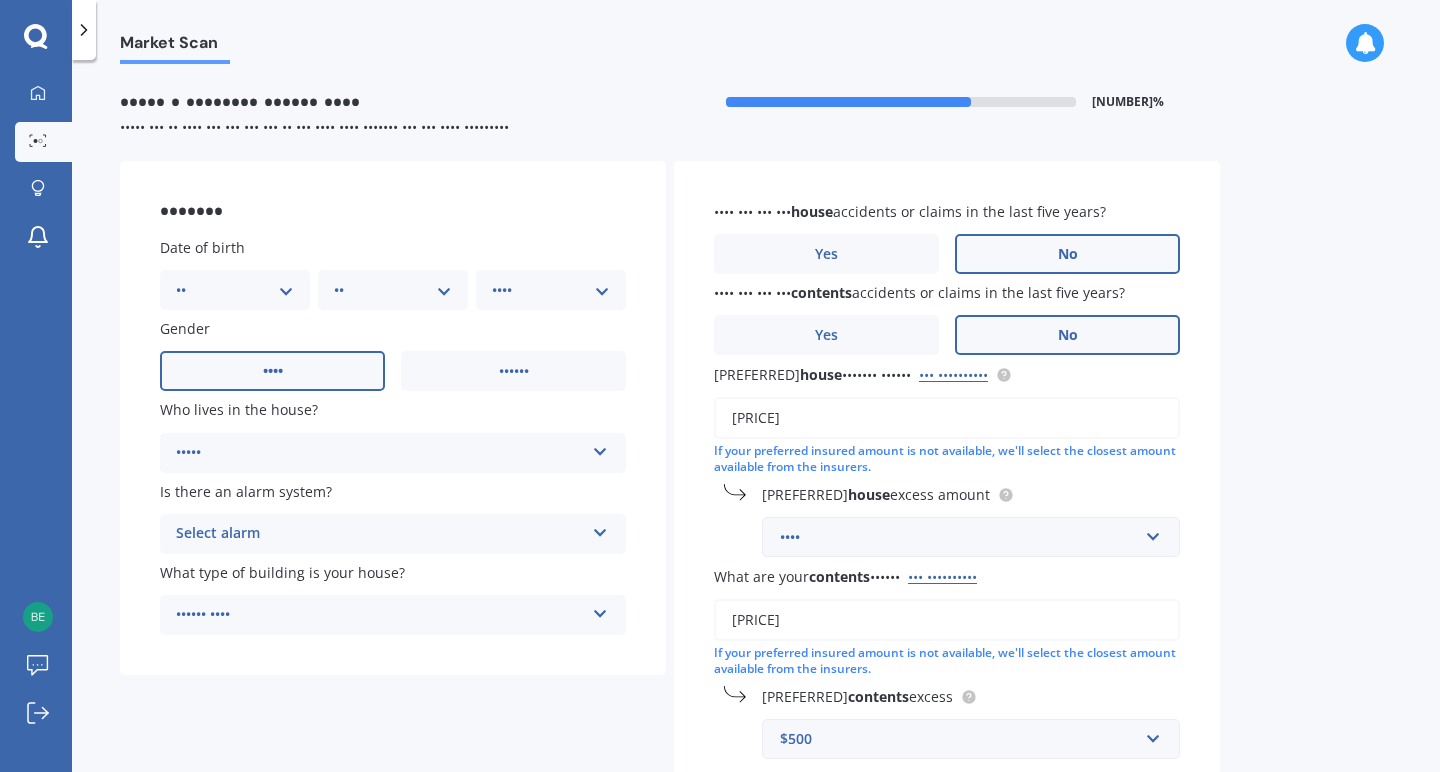 click on "Select alarm" at bounding box center [380, 534] 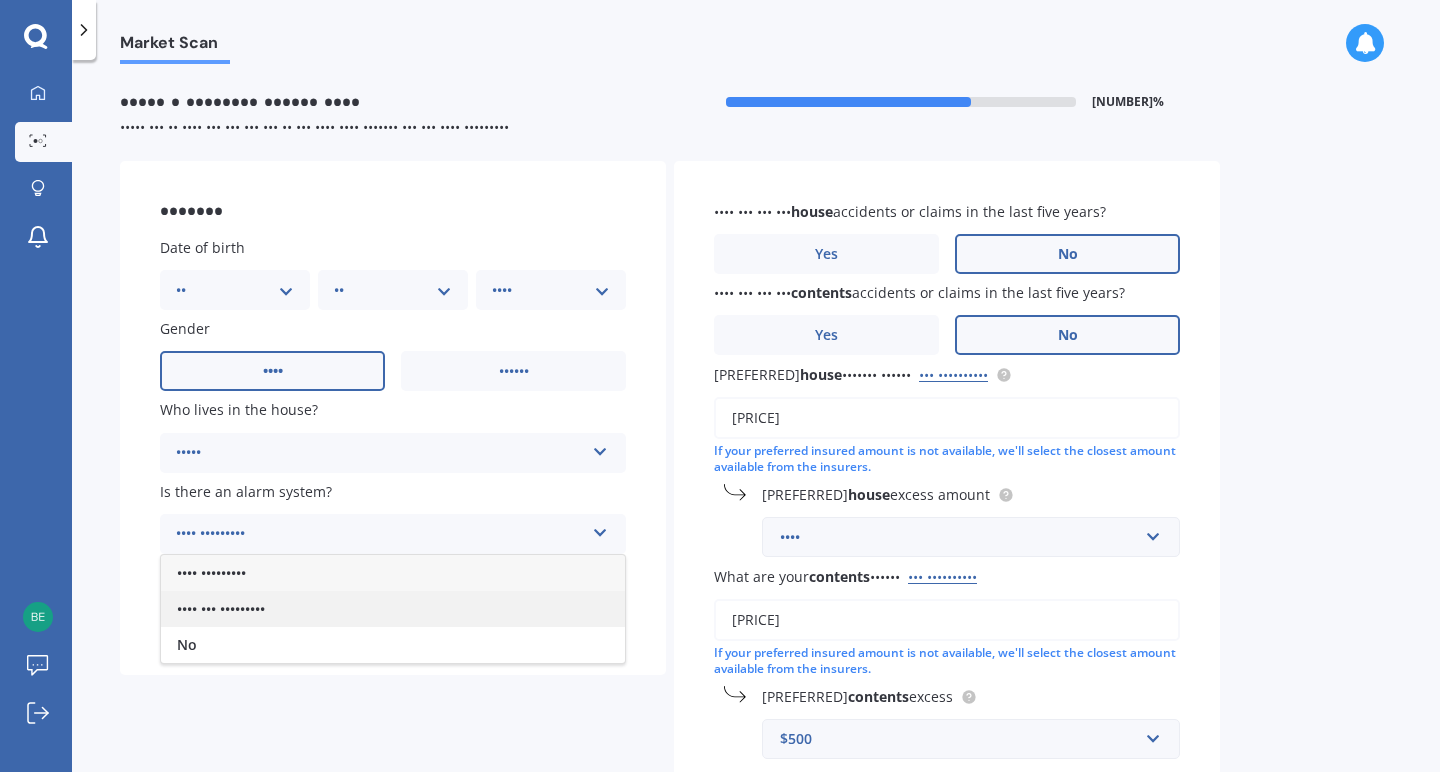 click on "•••• ••• •••••••••" at bounding box center (211, 572) 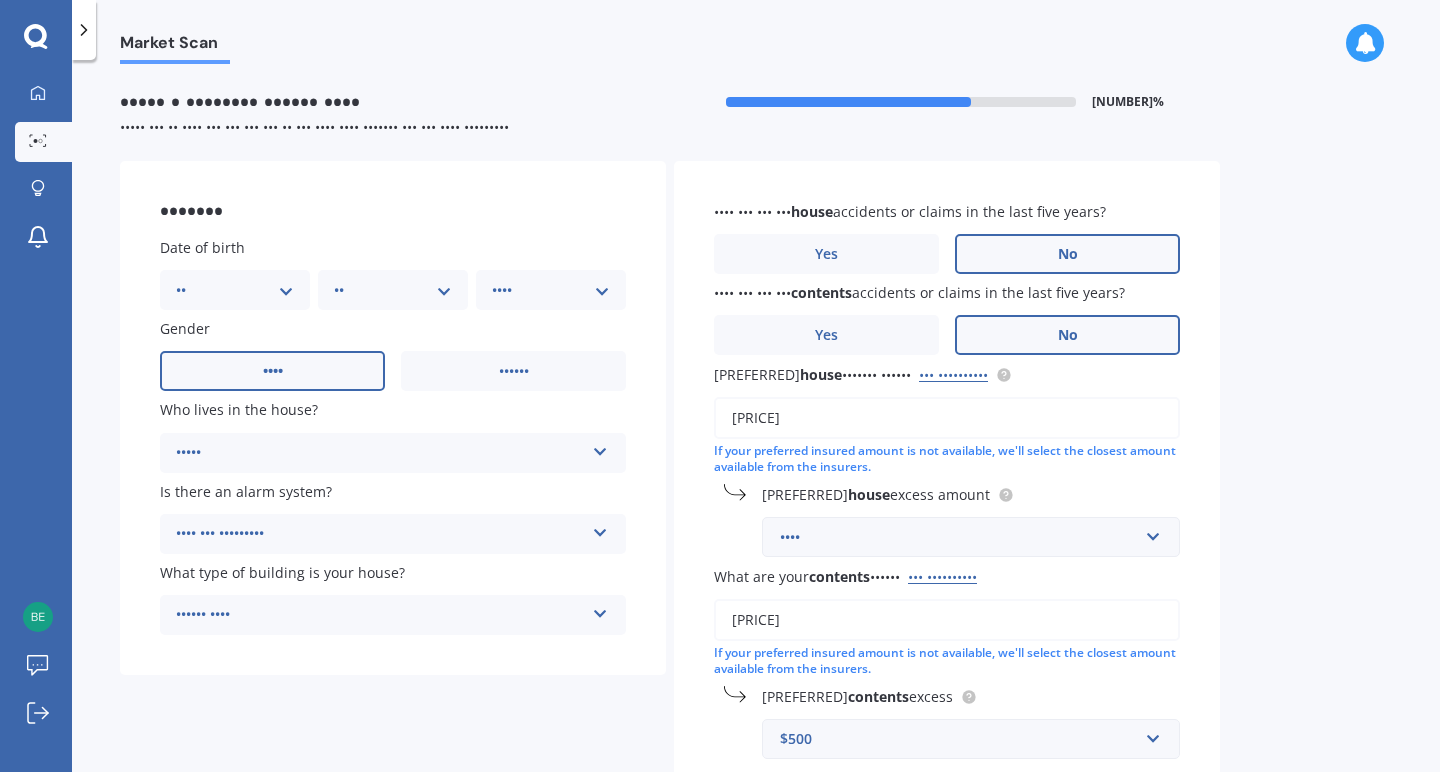 click on "•••••• ••••" at bounding box center (380, 615) 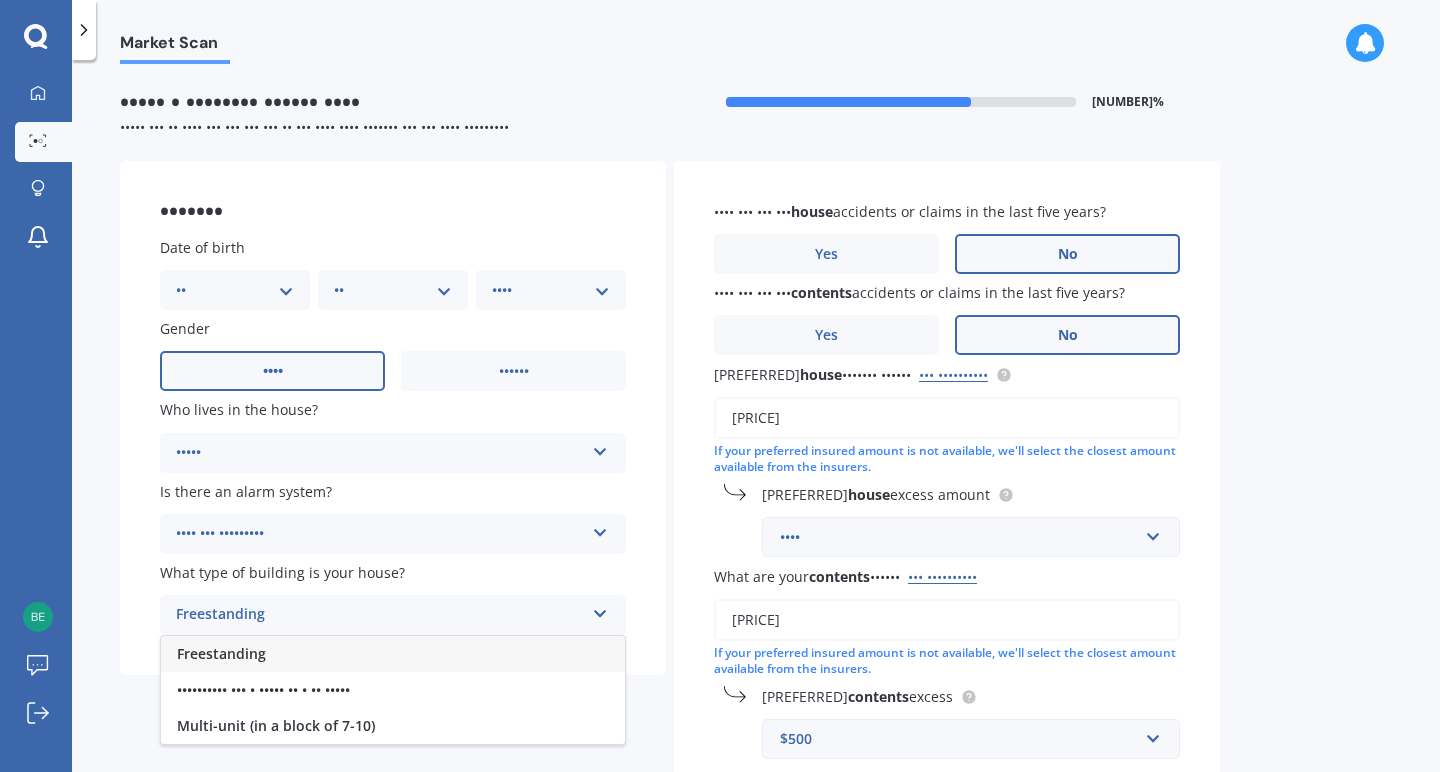 click on "Freestanding" at bounding box center (393, 654) 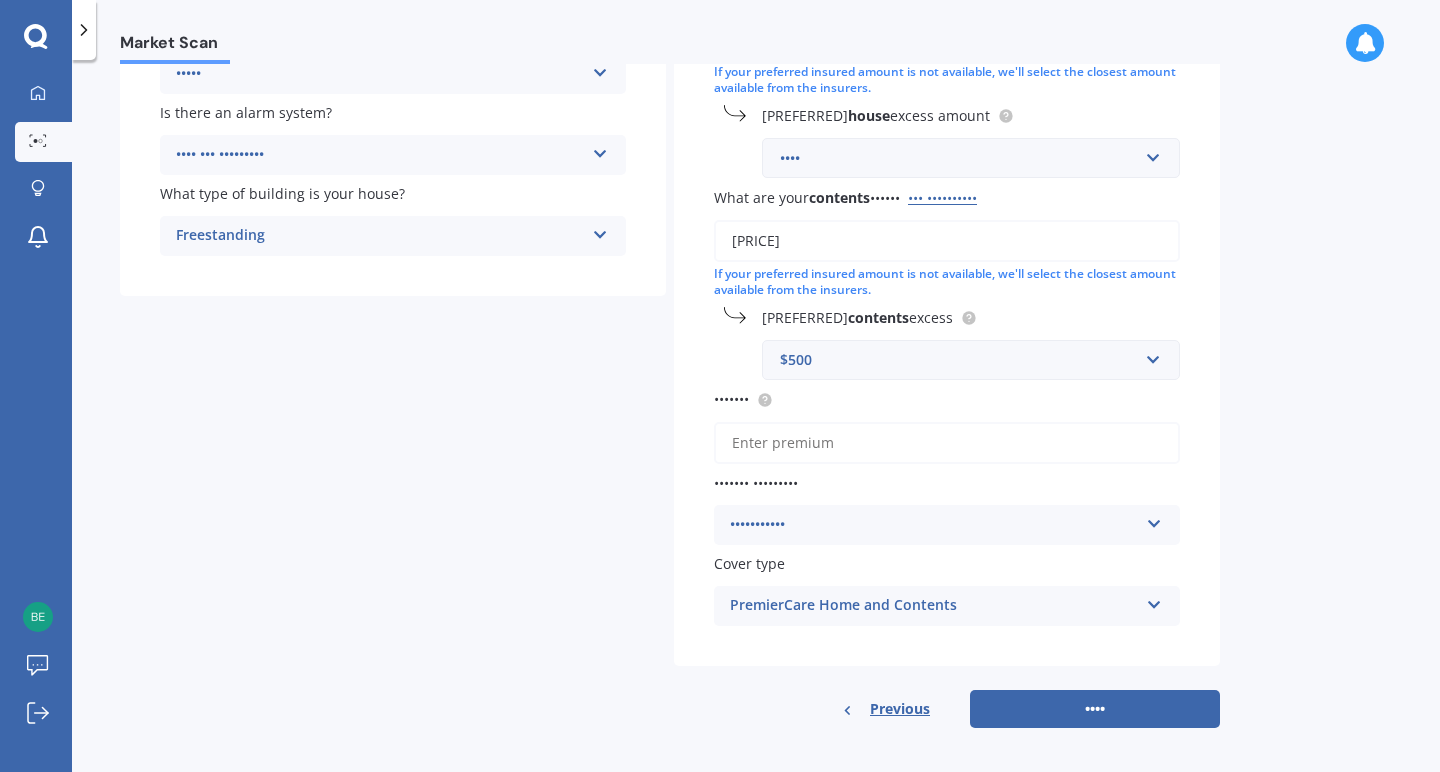 scroll, scrollTop: 378, scrollLeft: 0, axis: vertical 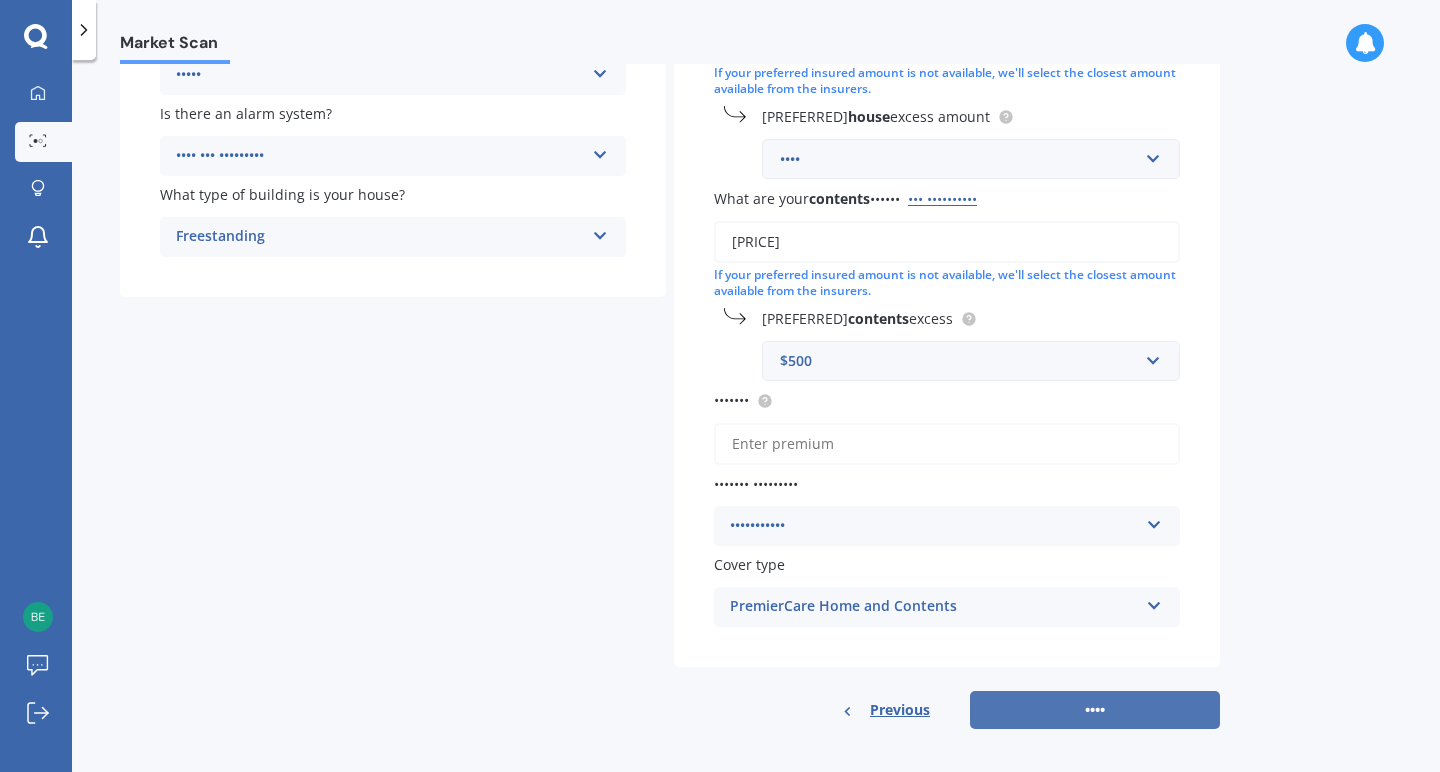 click on "••••" at bounding box center (1095, 710) 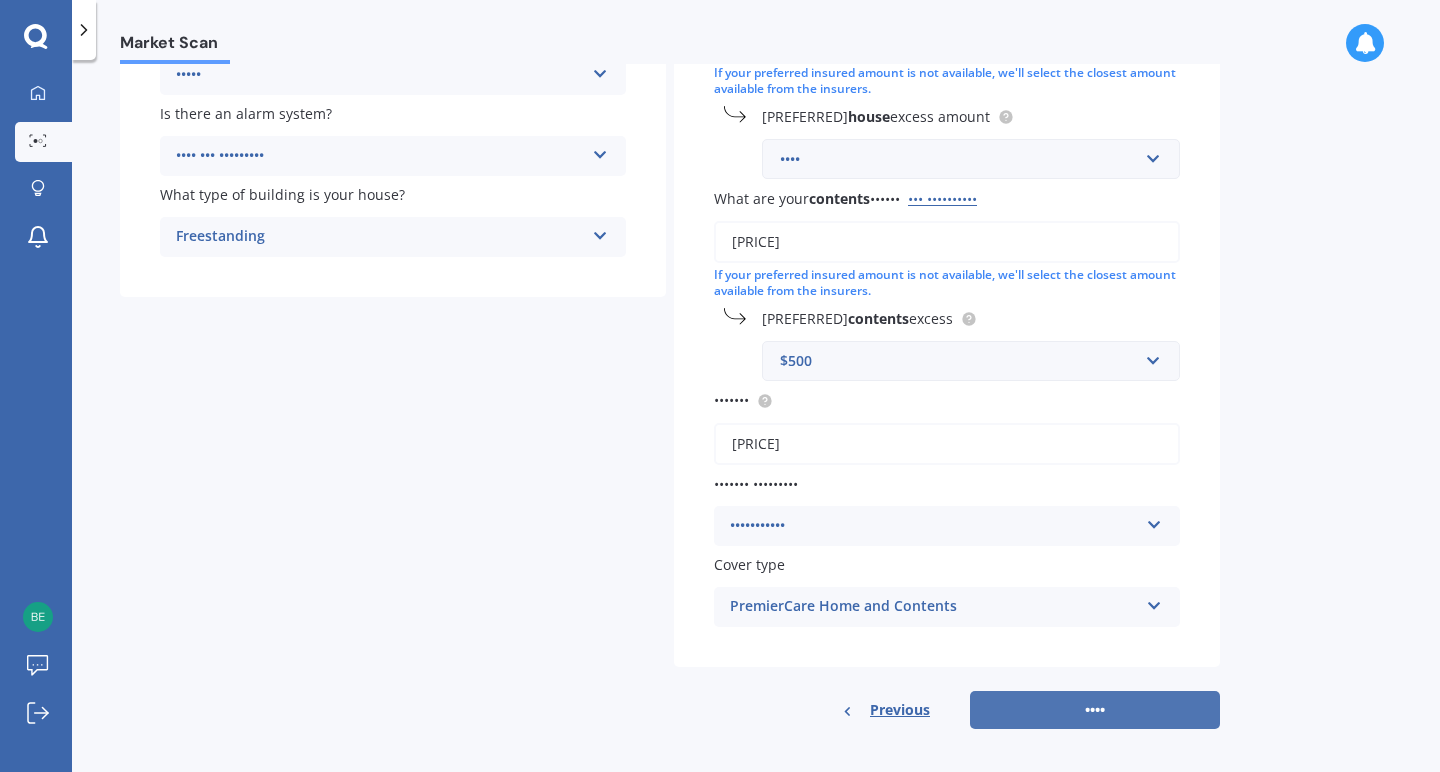 click on "••••" at bounding box center (1095, 710) 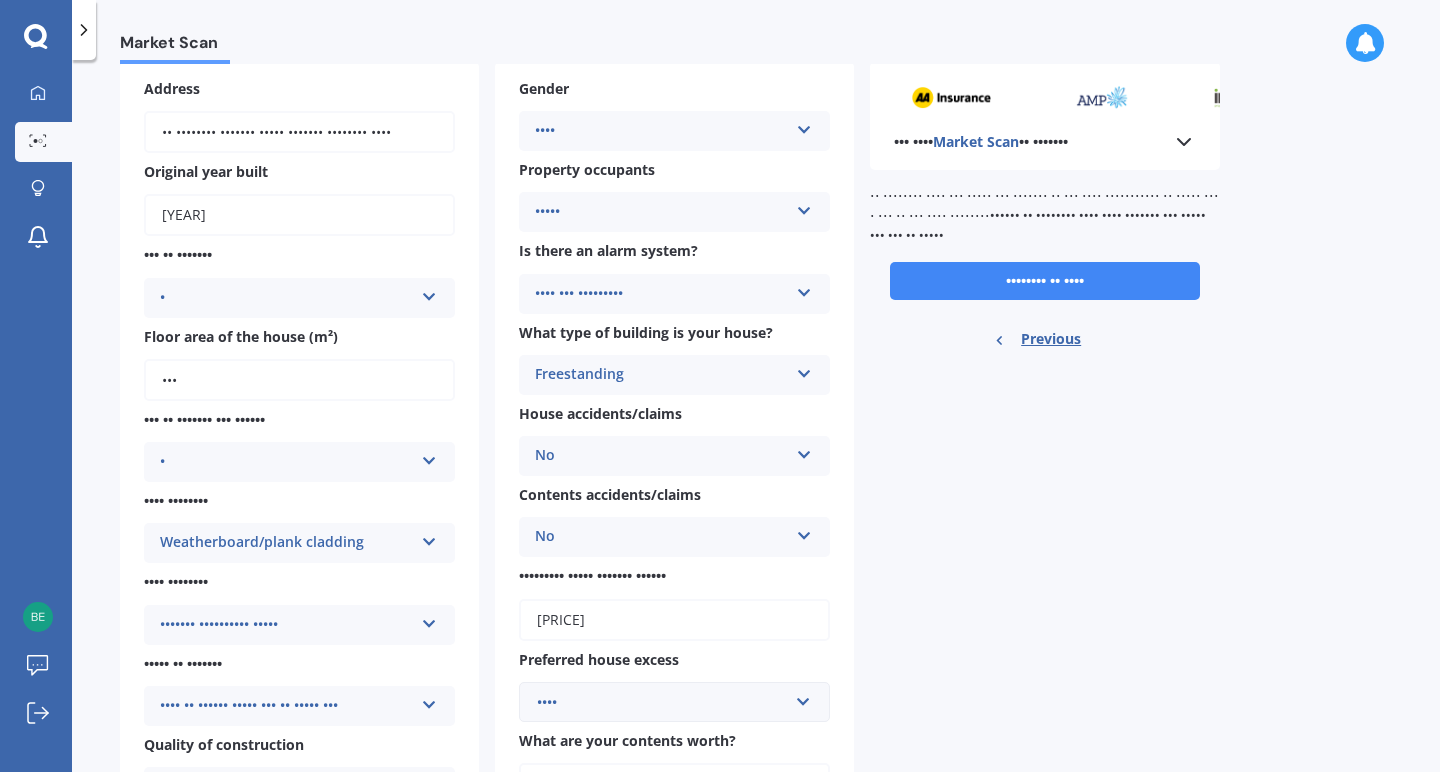scroll, scrollTop: 0, scrollLeft: 0, axis: both 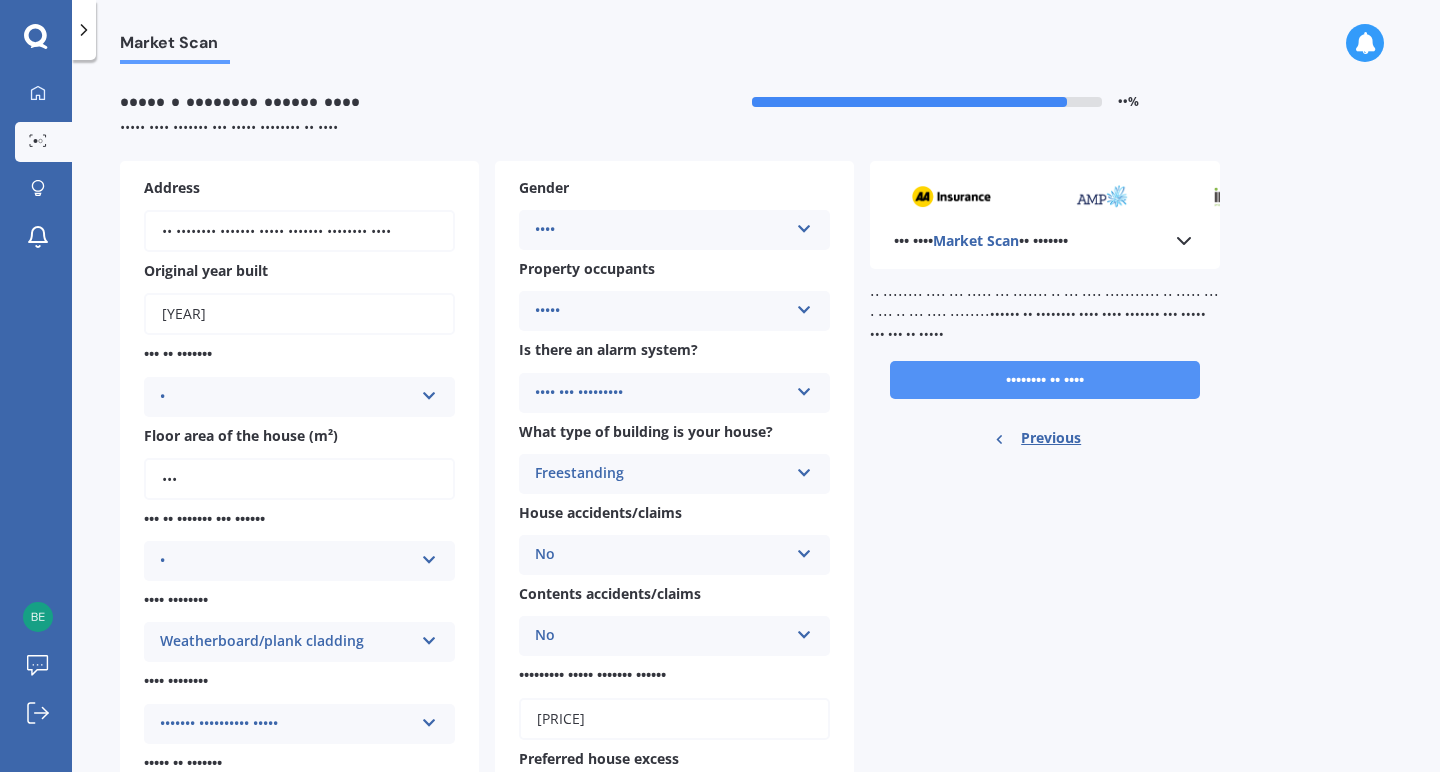 click on "•••••••• •• ••••" at bounding box center [1045, 380] 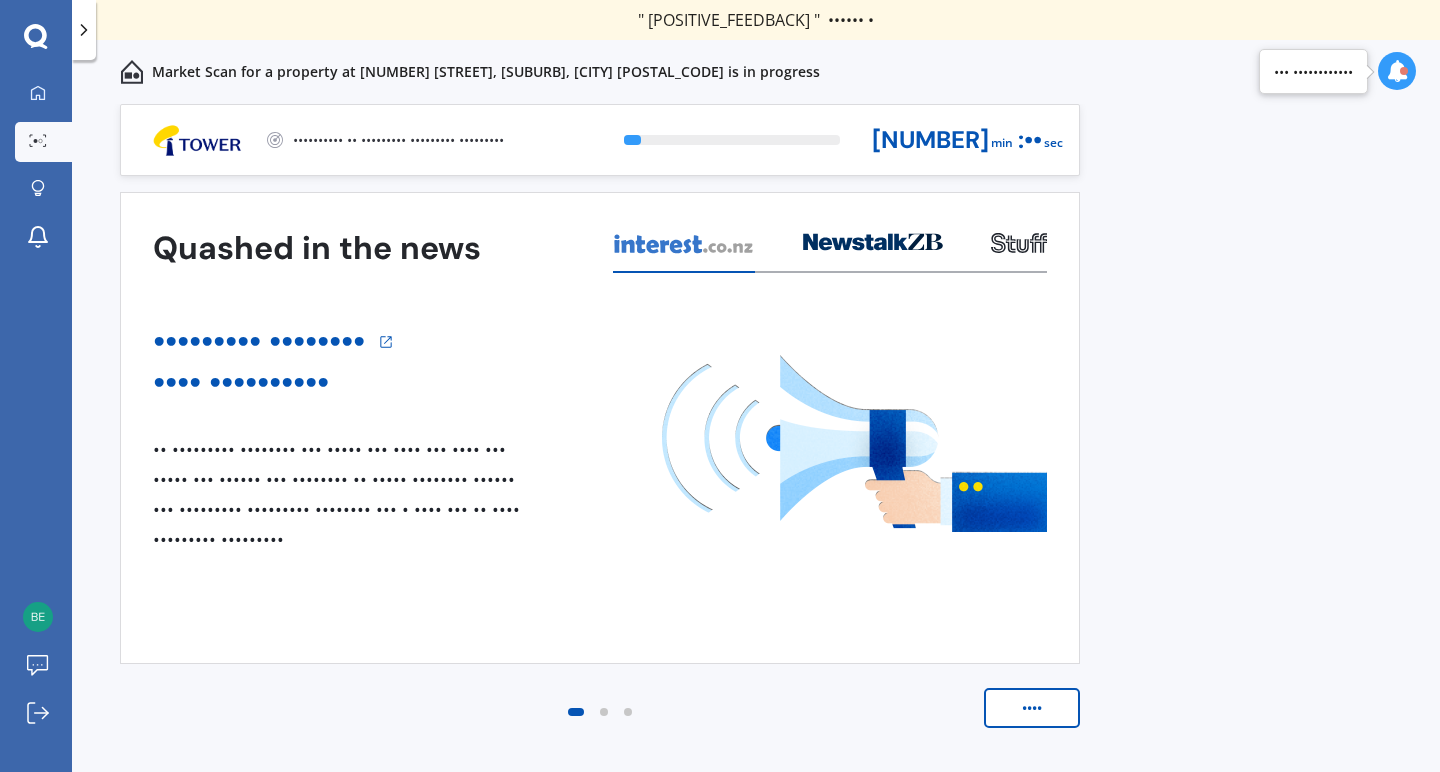 scroll, scrollTop: 0, scrollLeft: 0, axis: both 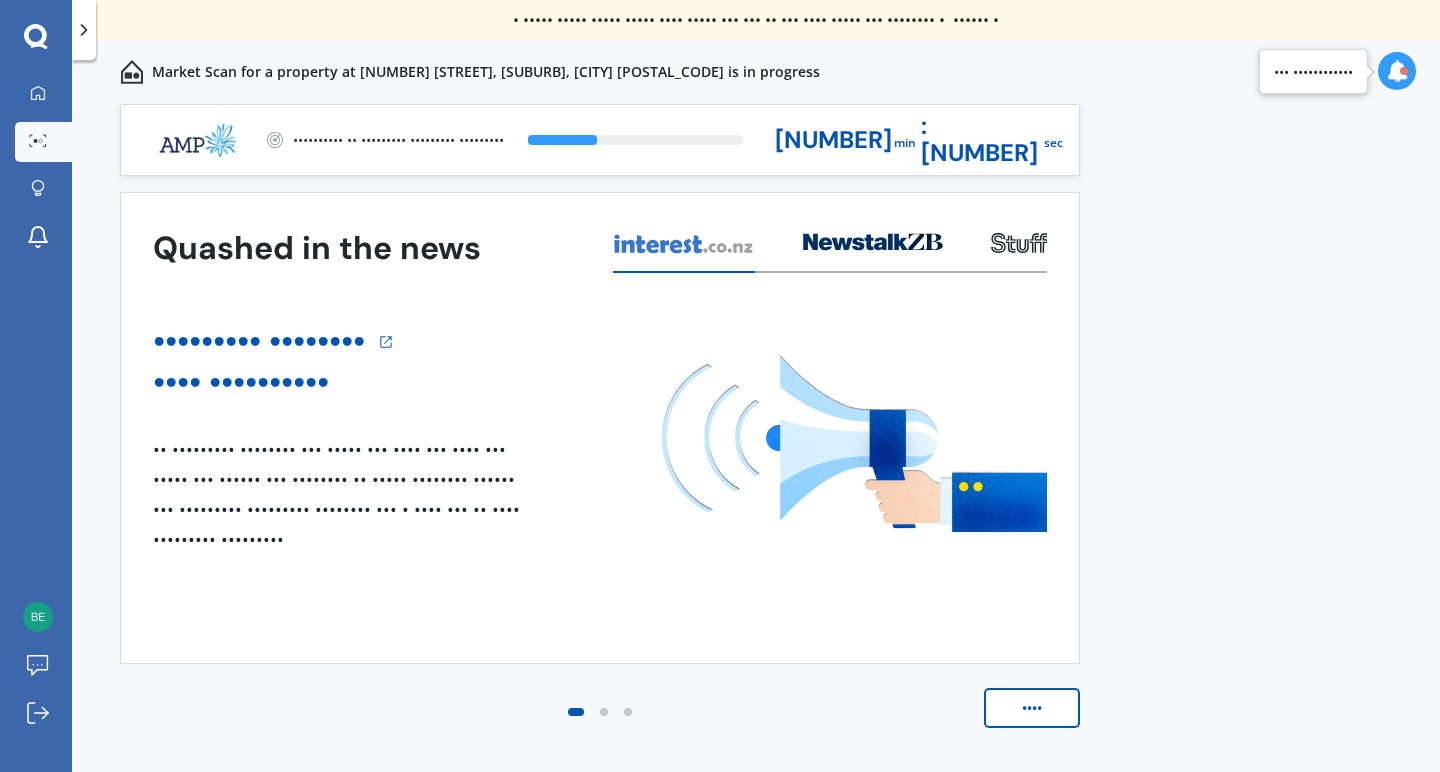 click at bounding box center (1397, 71) 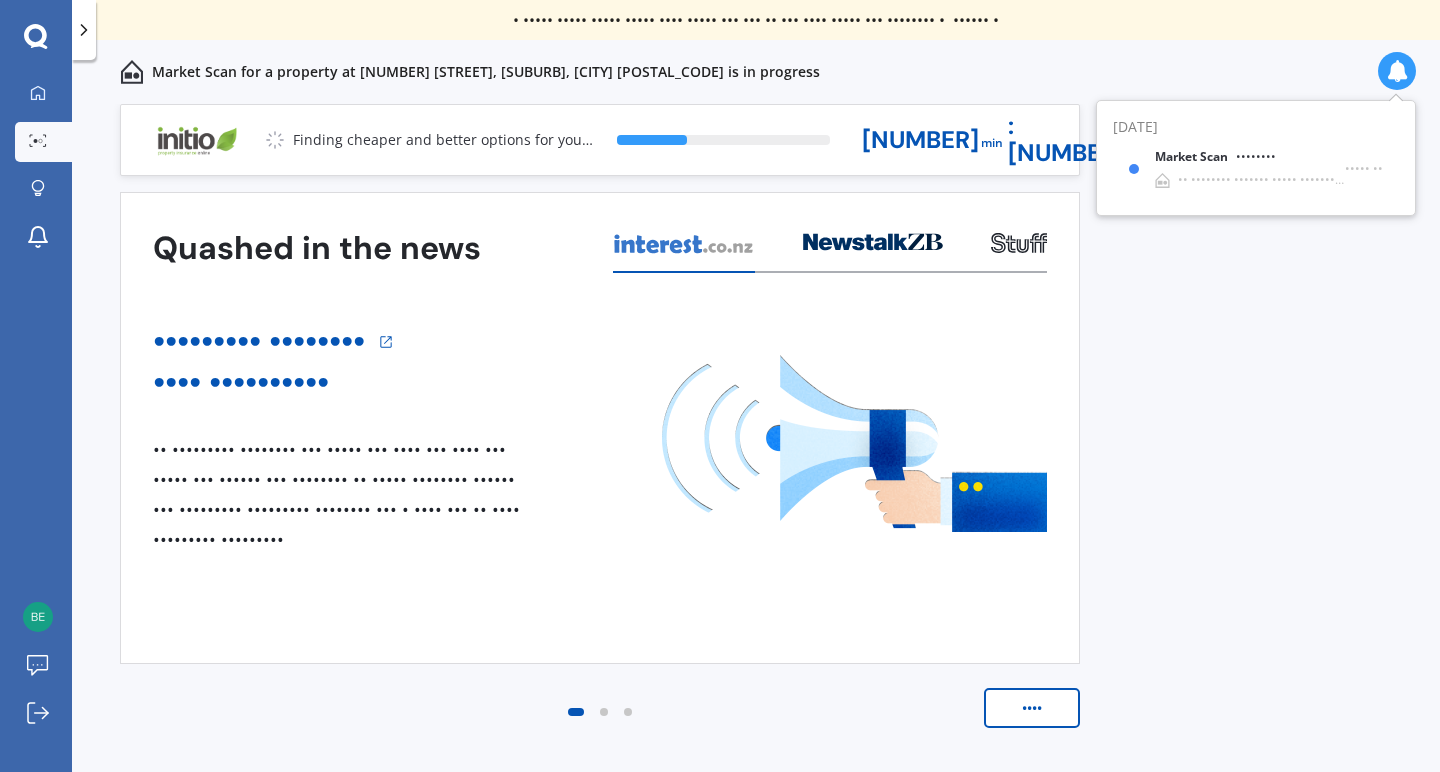 click at bounding box center (1397, 71) 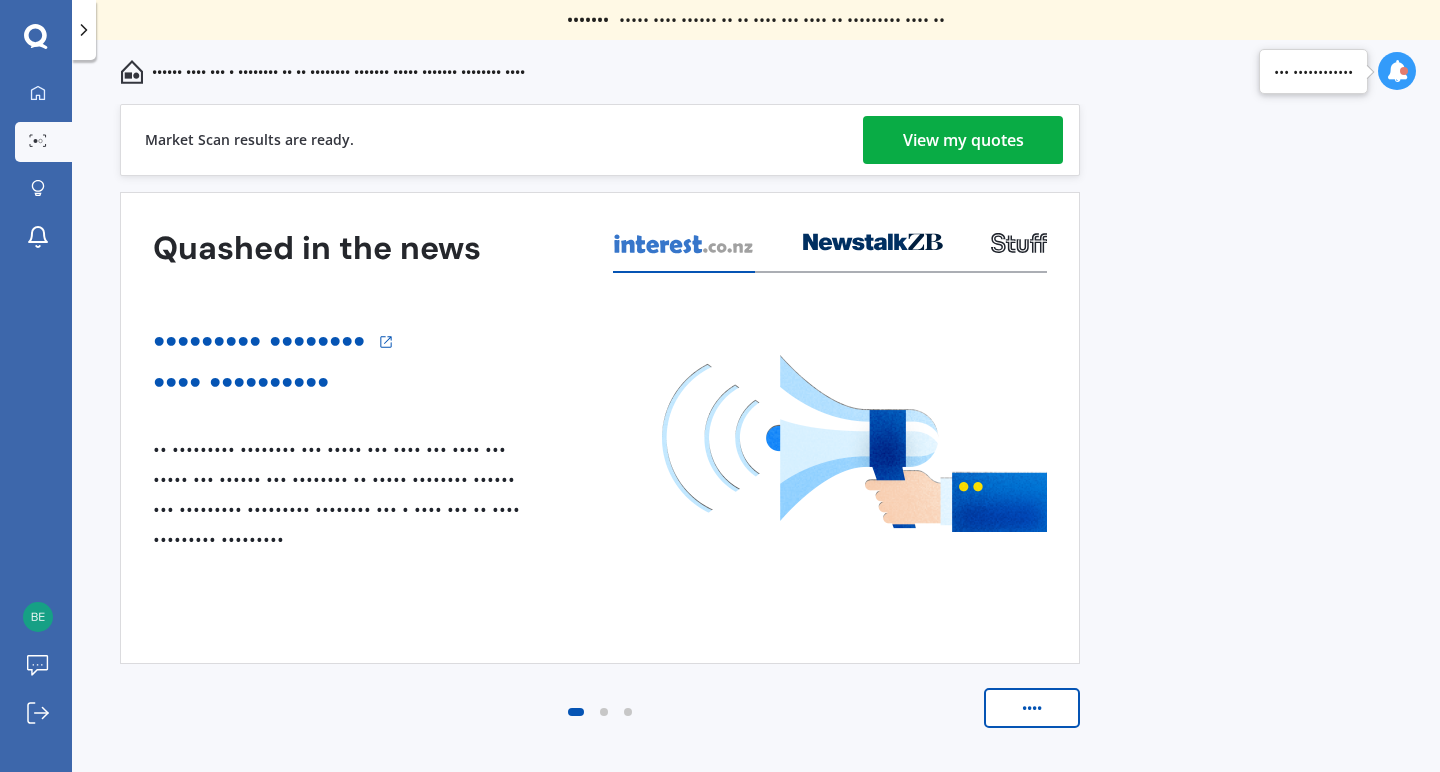 click on "View my quotes" at bounding box center [963, 140] 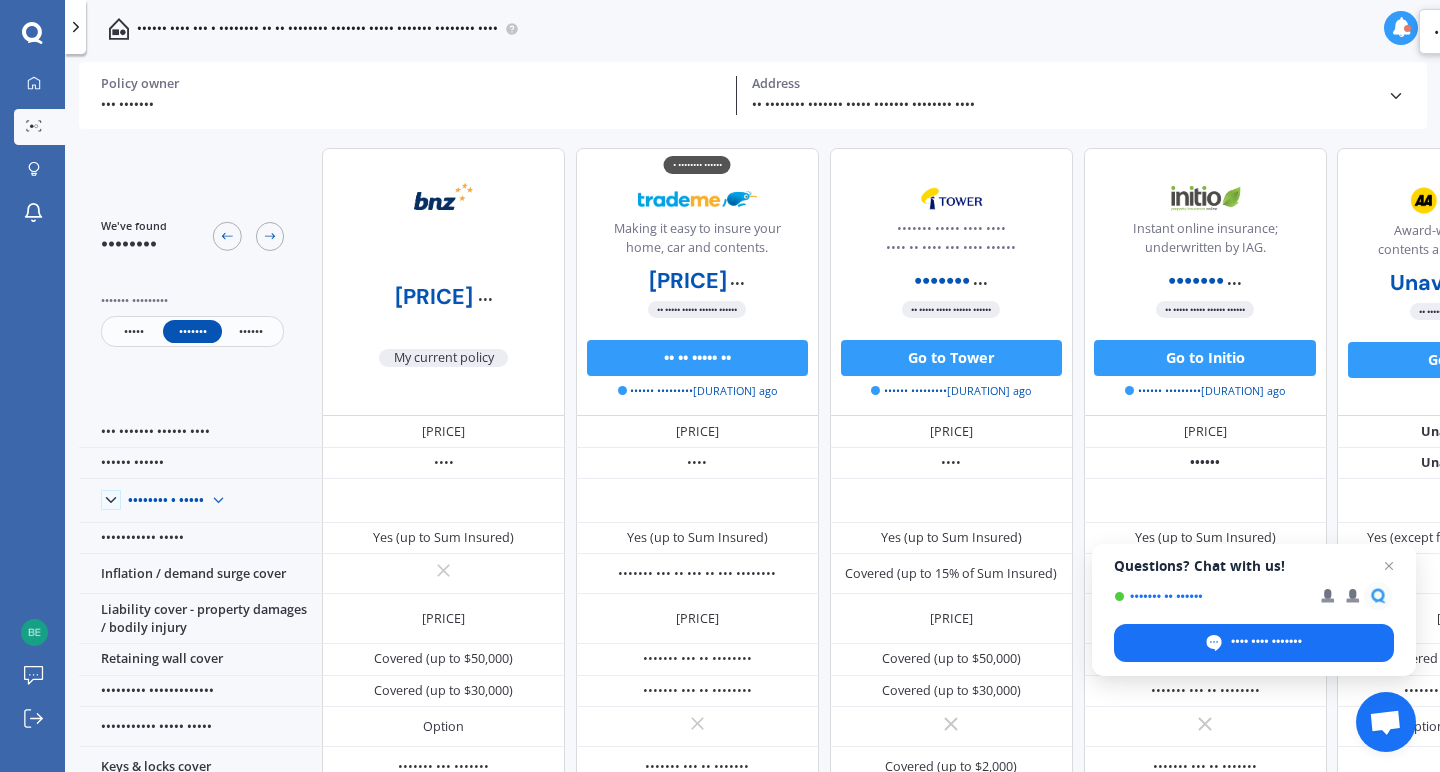 scroll, scrollTop: 0, scrollLeft: 0, axis: both 